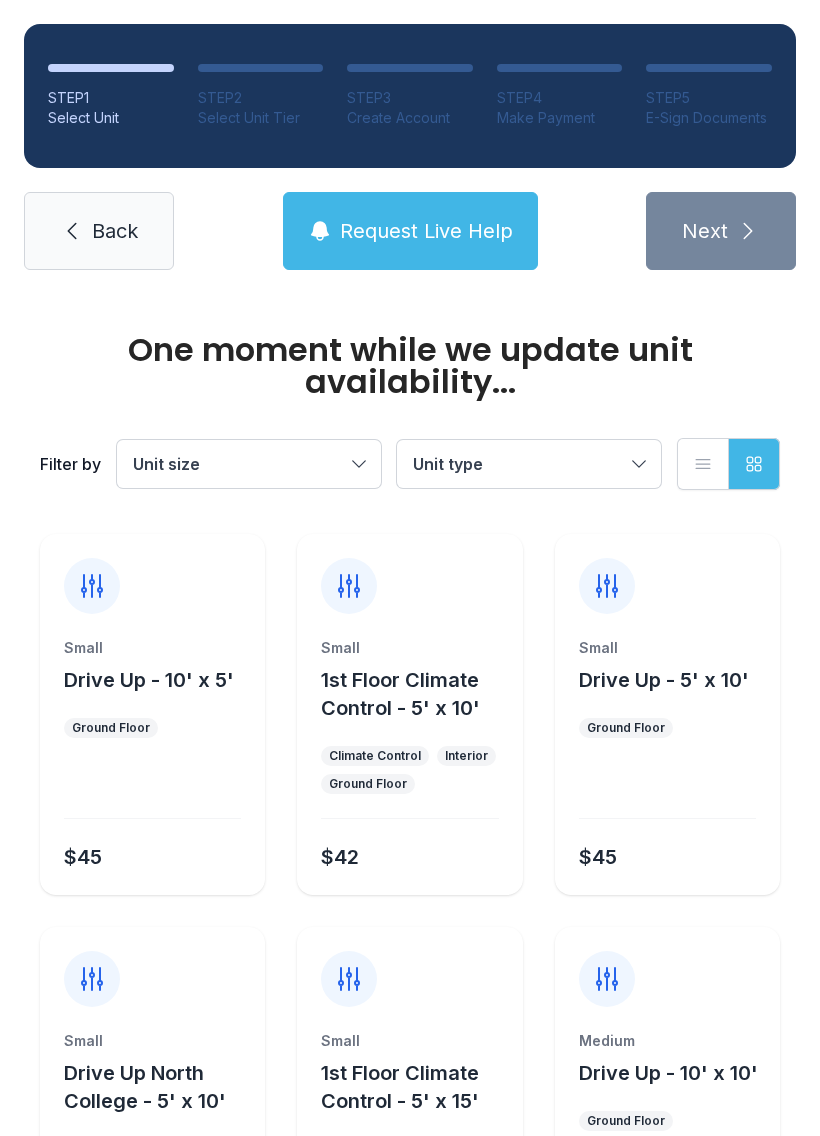 scroll, scrollTop: 0, scrollLeft: 0, axis: both 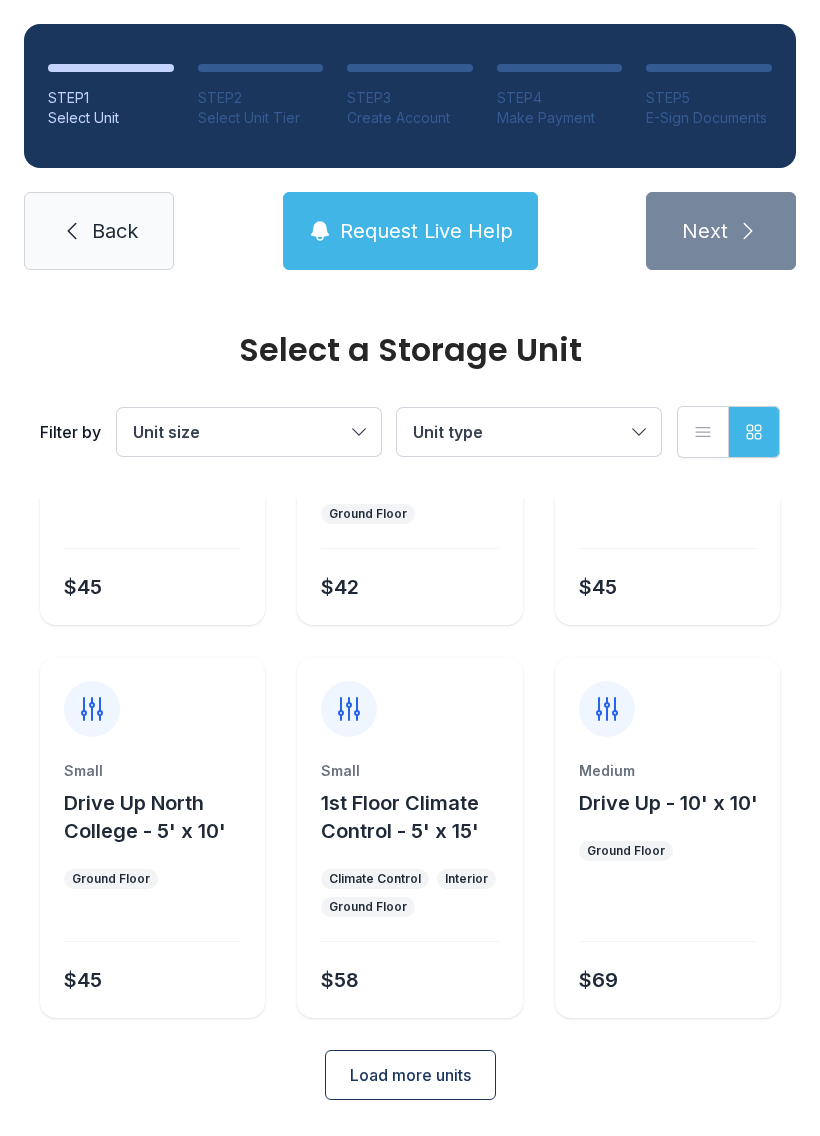 click on "Load more units" at bounding box center (410, 1075) 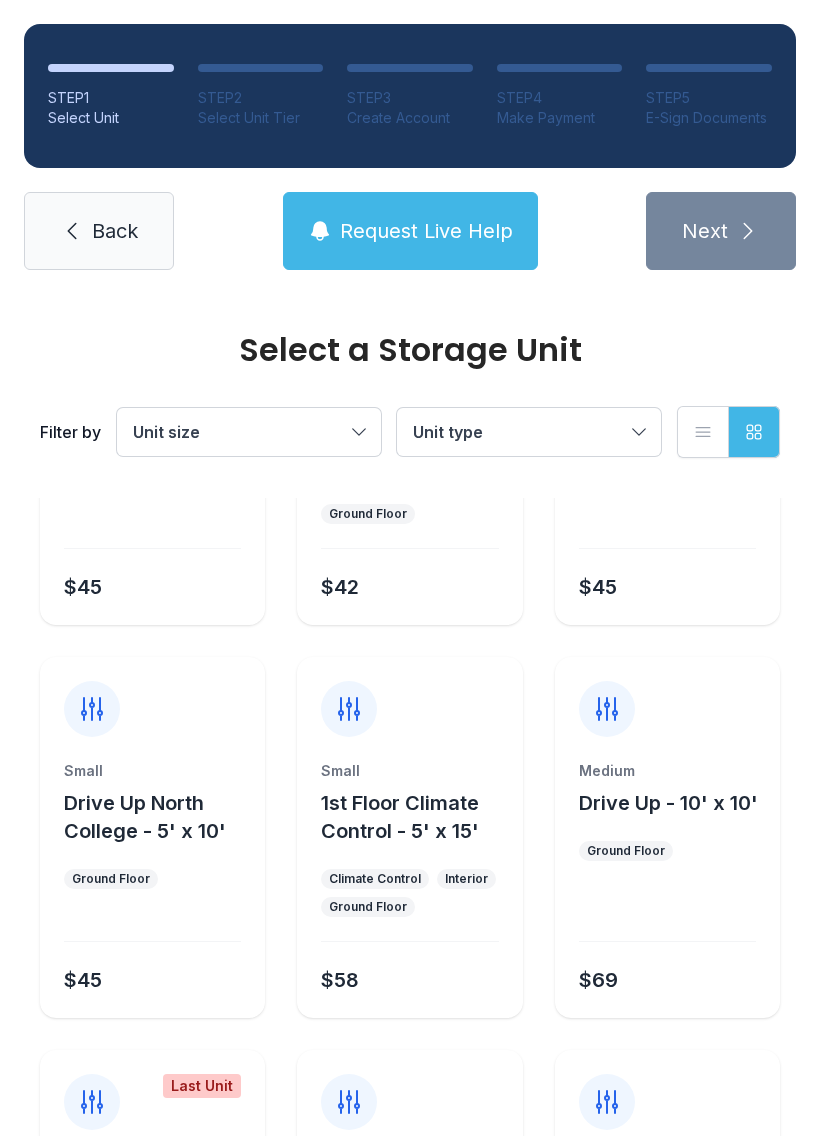 click on "Back" at bounding box center [99, 231] 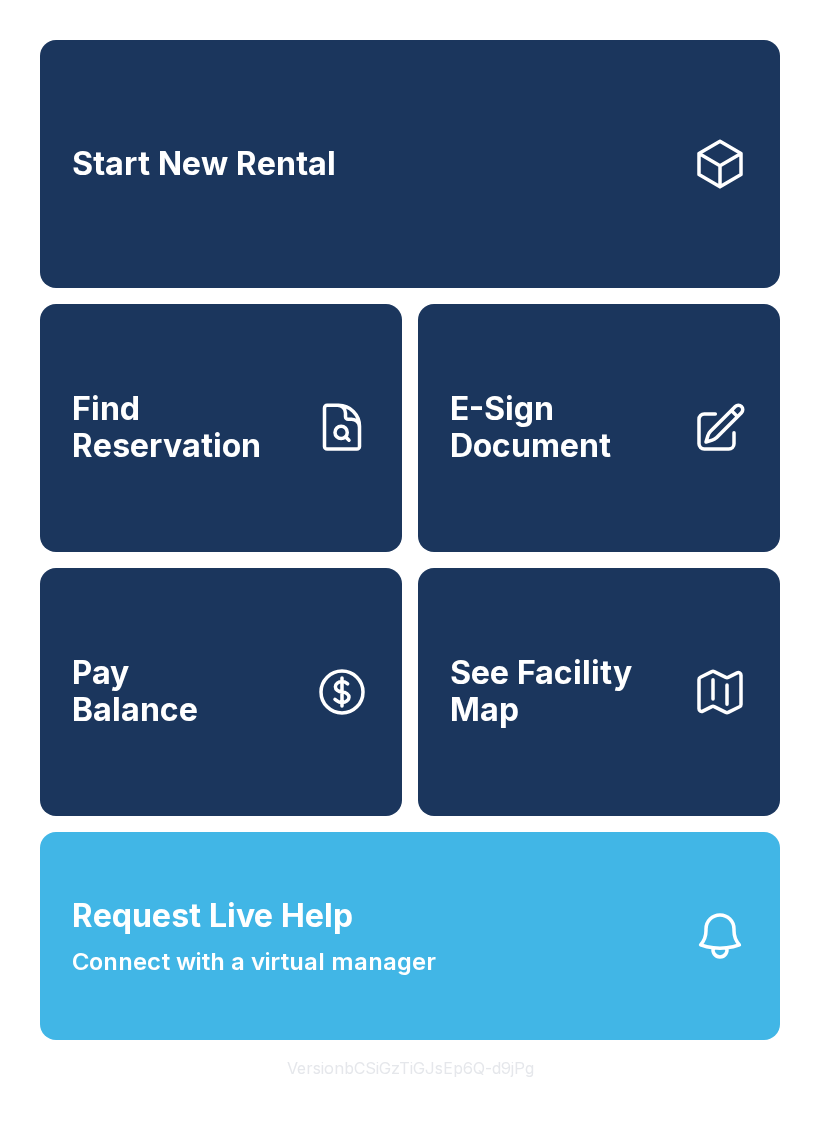 click on "Find Reservation" at bounding box center [185, 427] 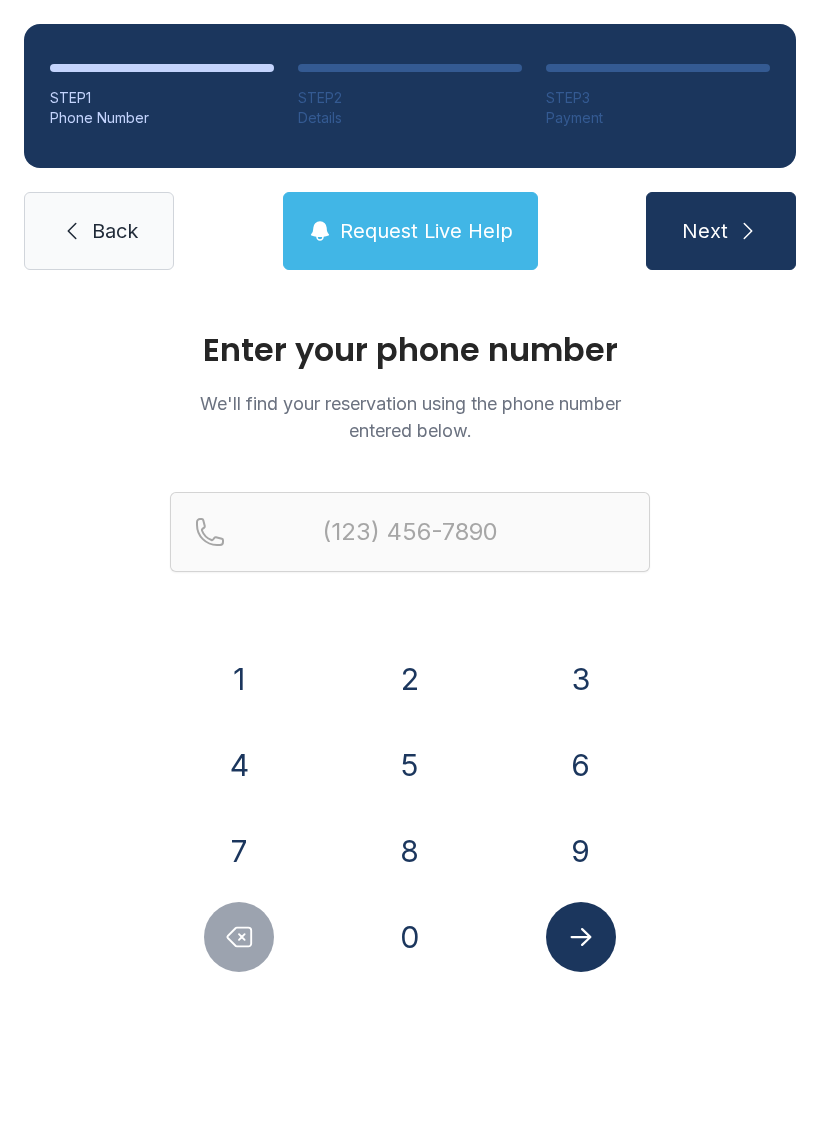 click on "5" at bounding box center [239, 679] 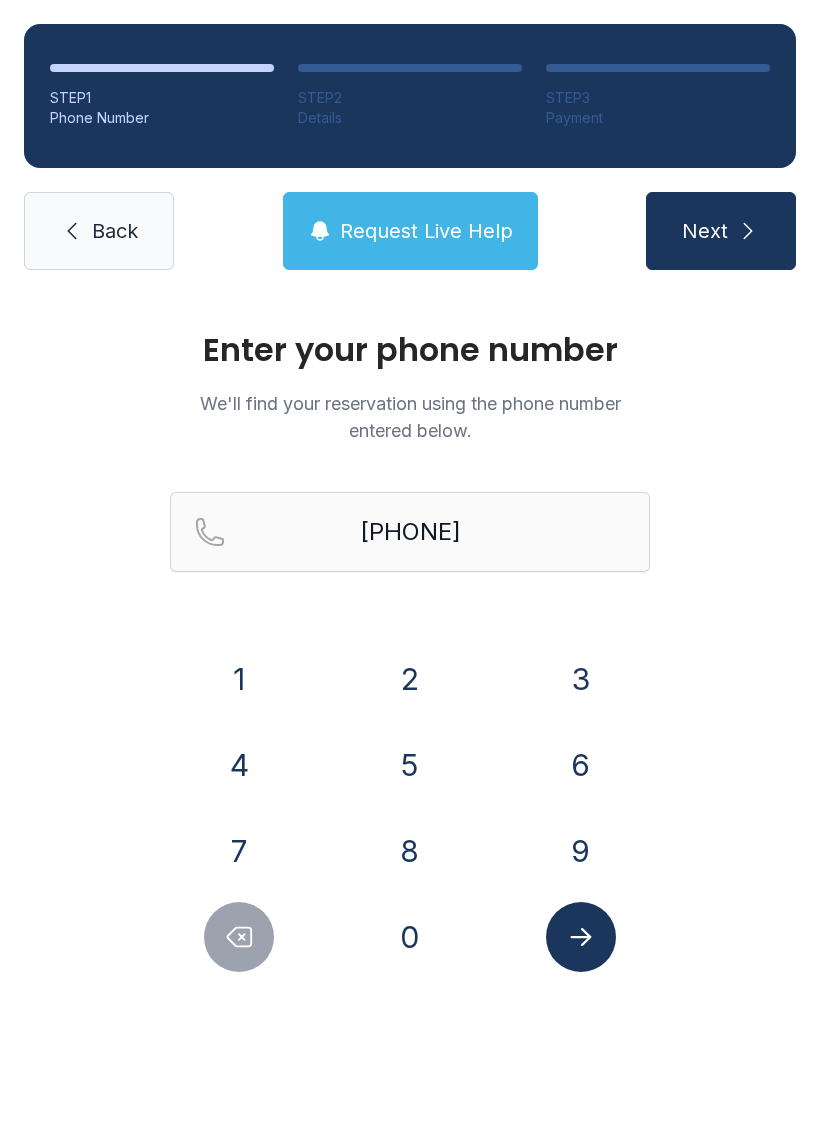 click on "1" at bounding box center (239, 679) 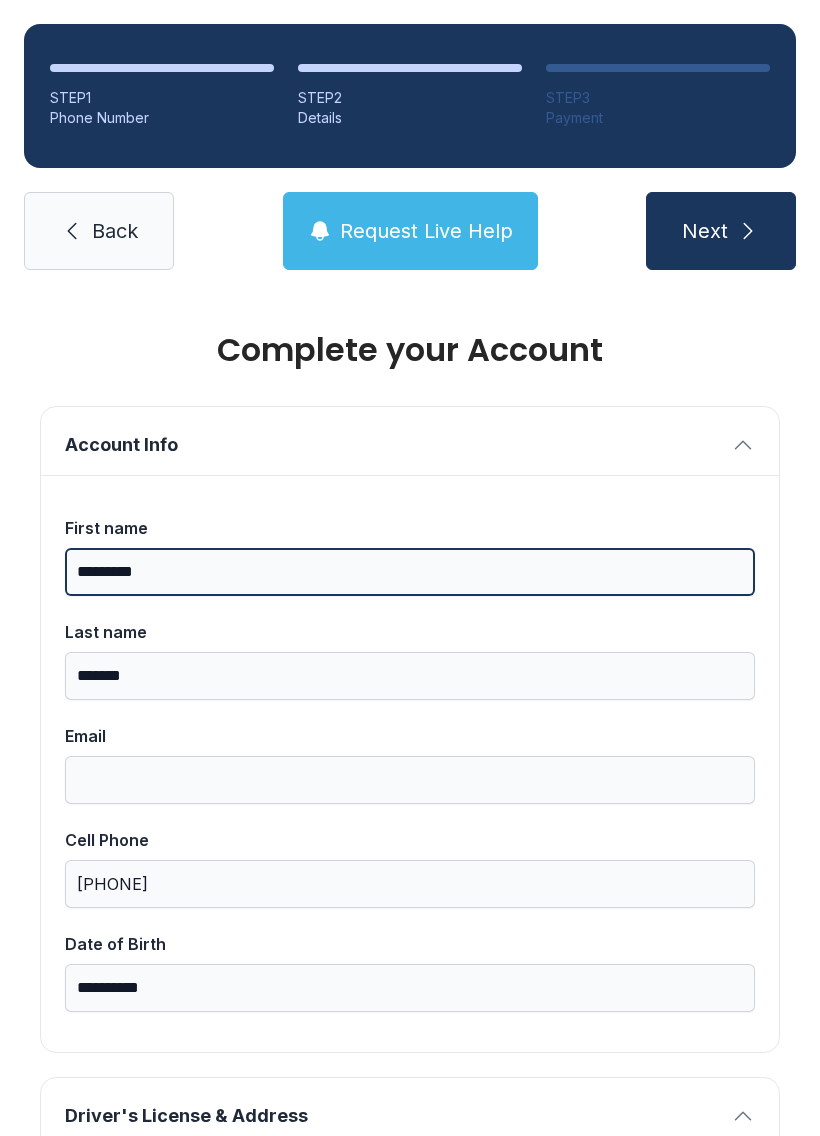click on "*********" at bounding box center (410, 572) 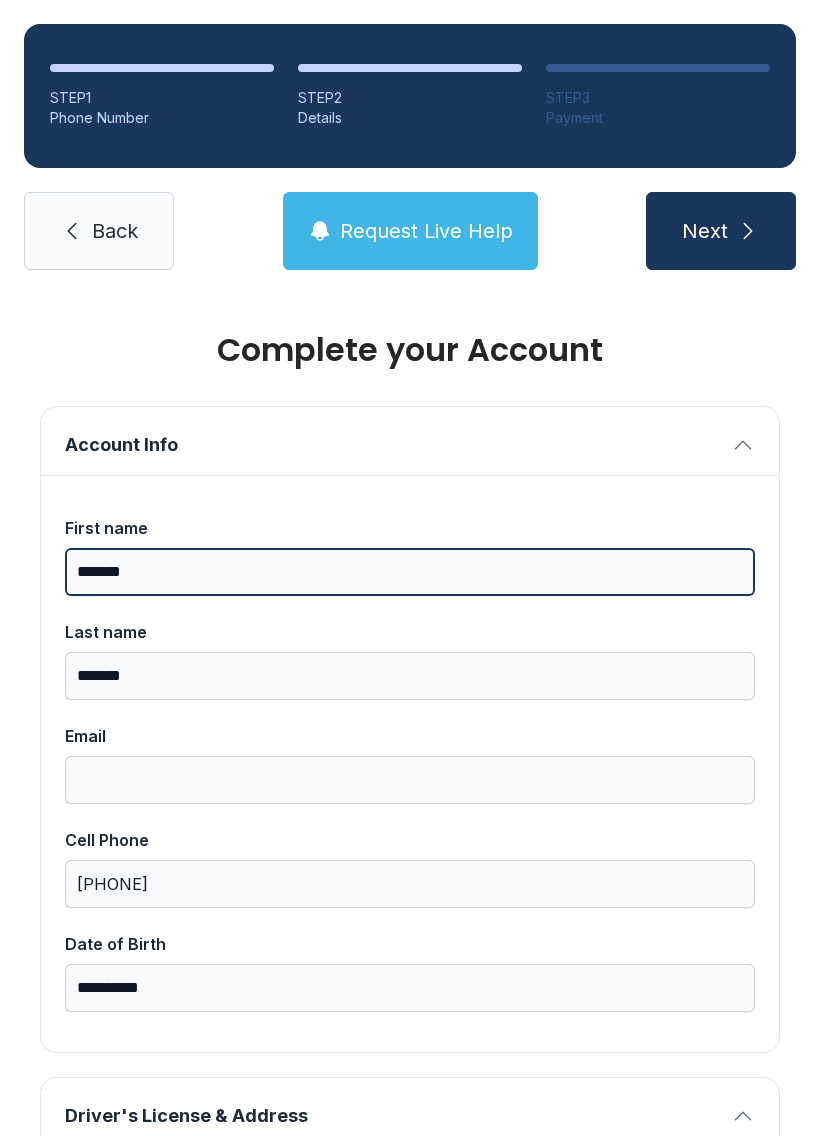 type on "*******" 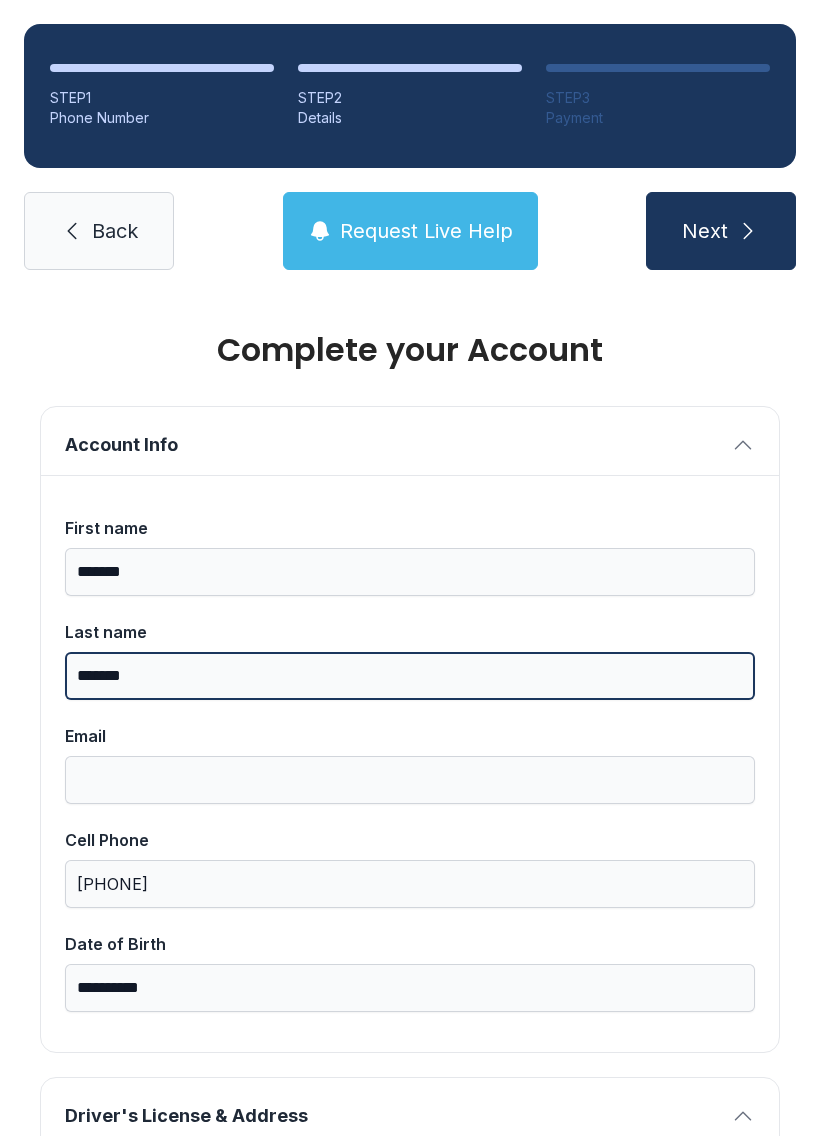 click on "*******" at bounding box center [410, 676] 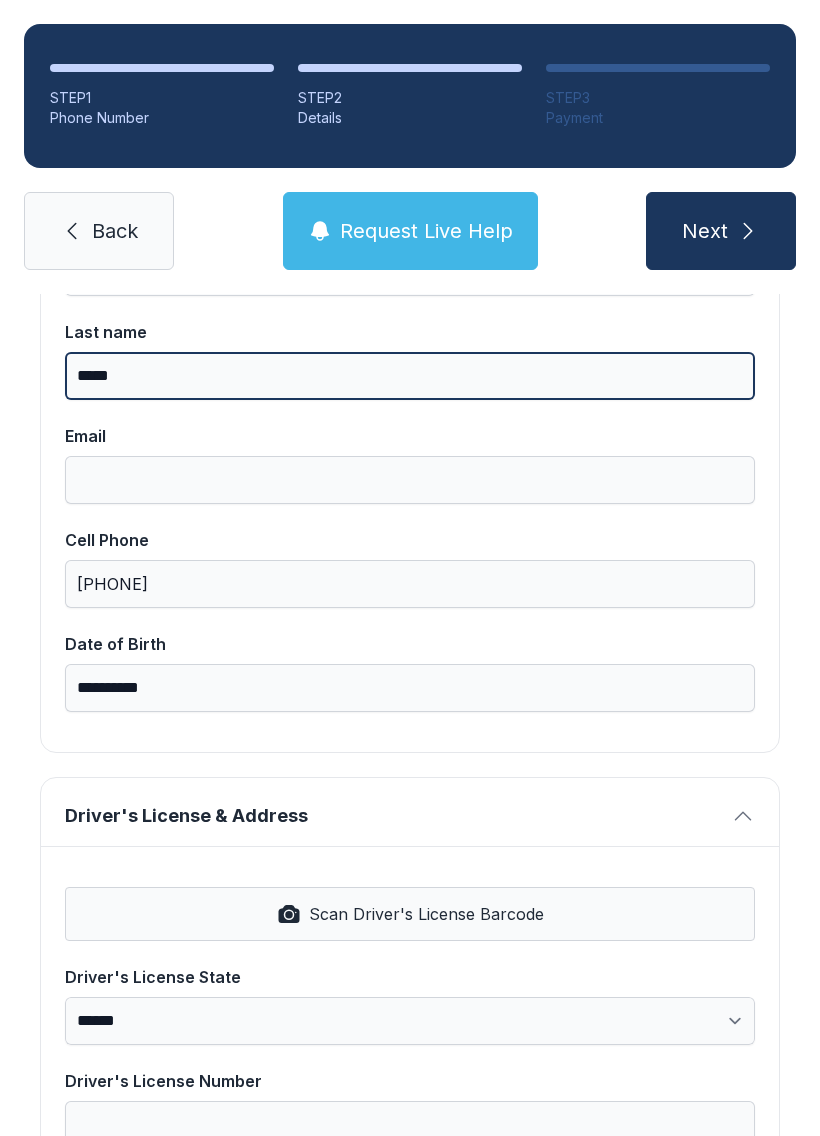 scroll, scrollTop: 310, scrollLeft: 0, axis: vertical 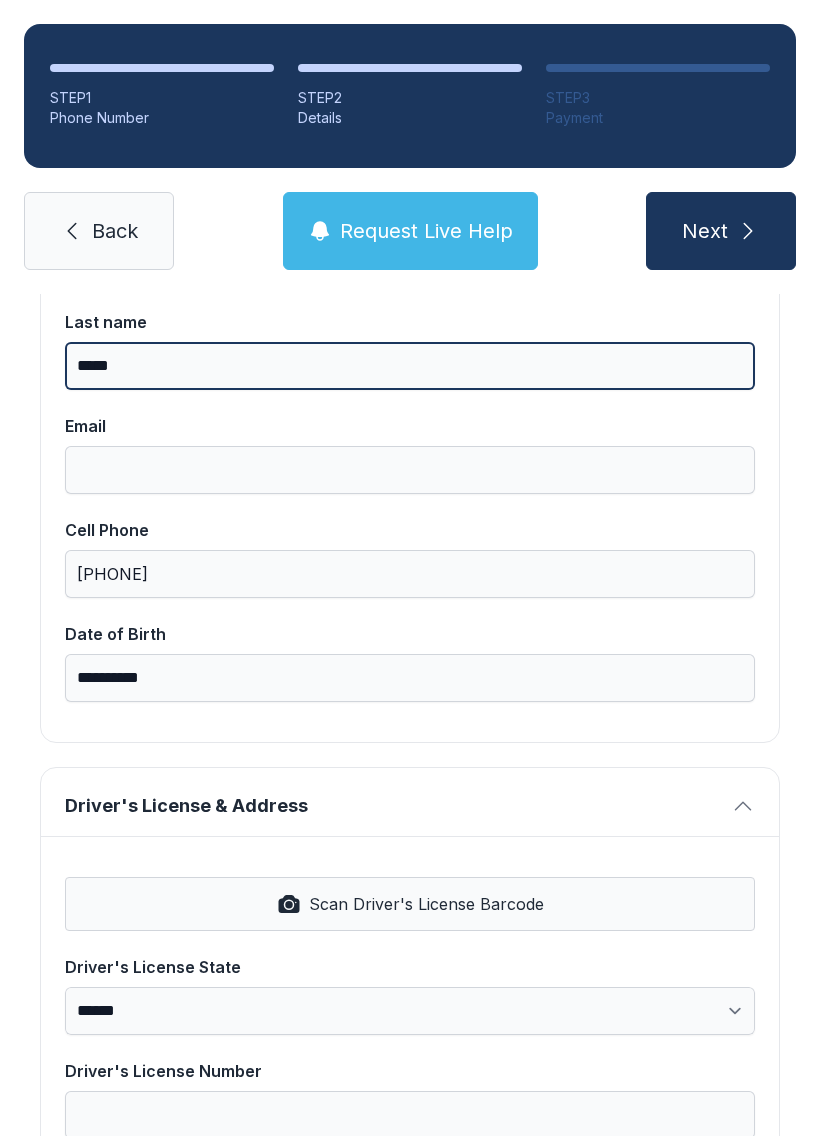 type on "*****" 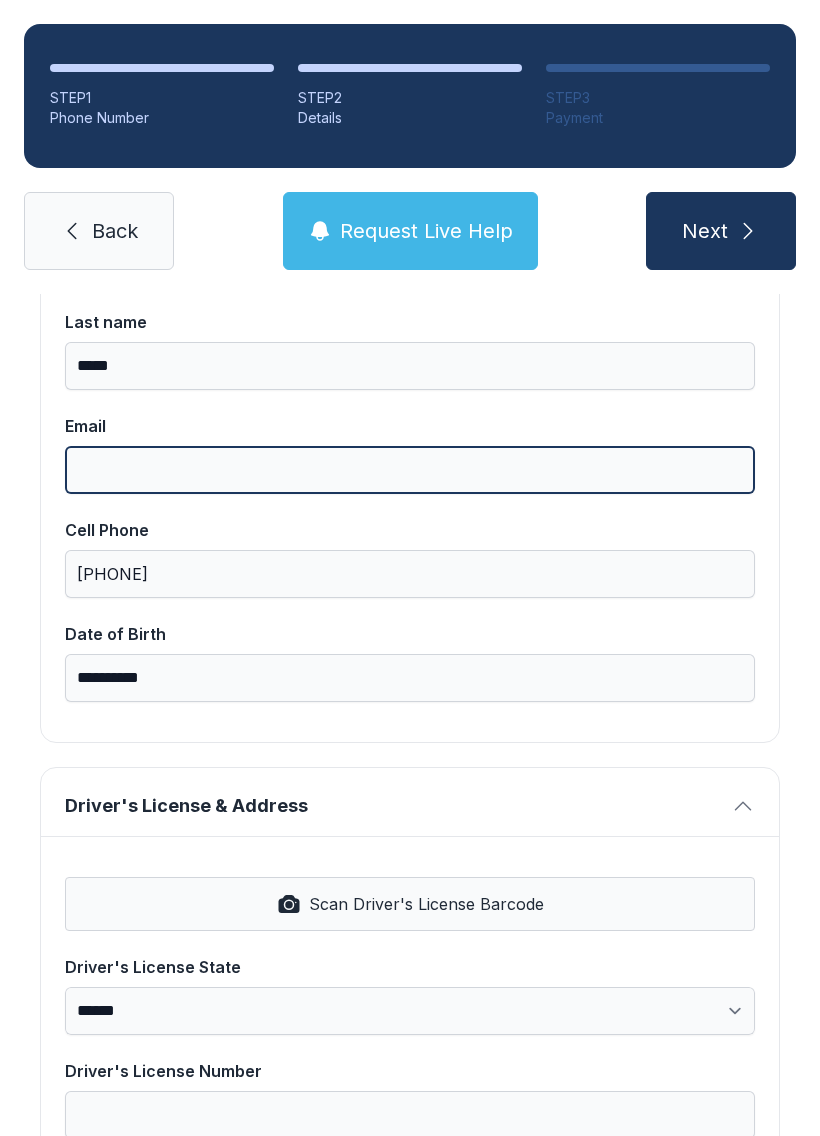 click on "Email" at bounding box center [410, 470] 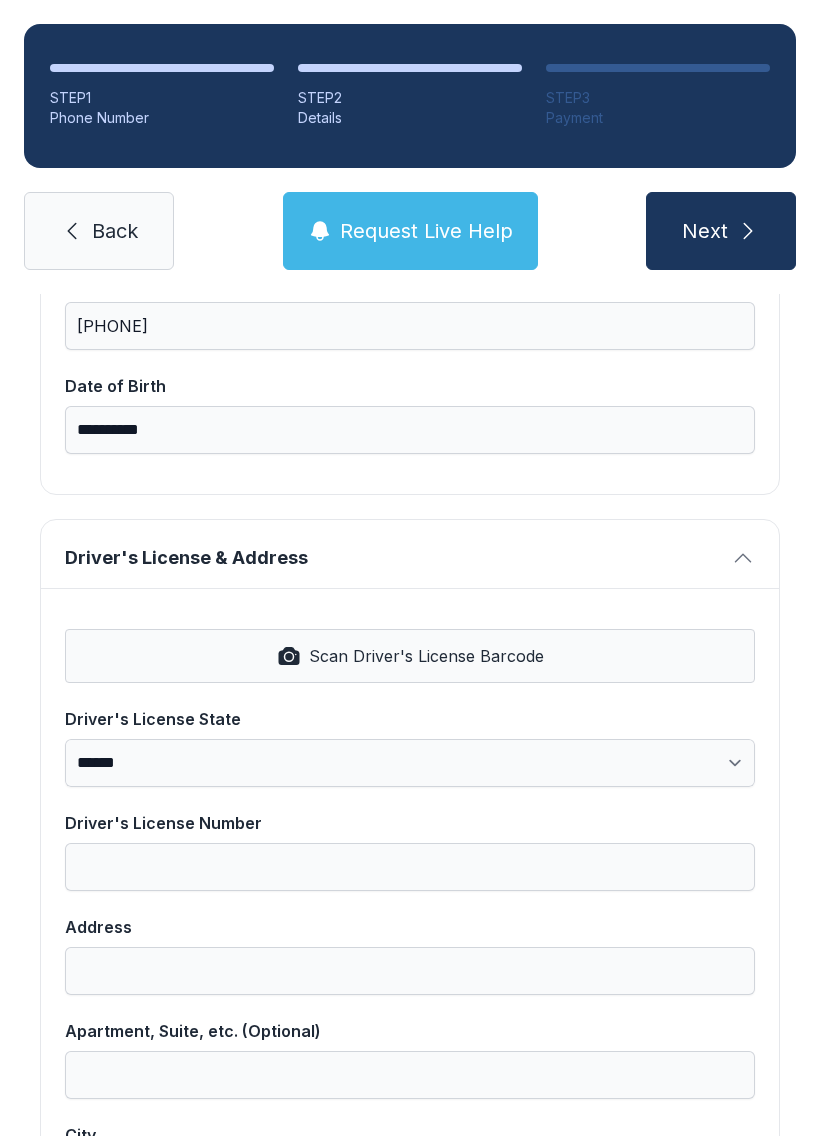 scroll, scrollTop: 562, scrollLeft: 0, axis: vertical 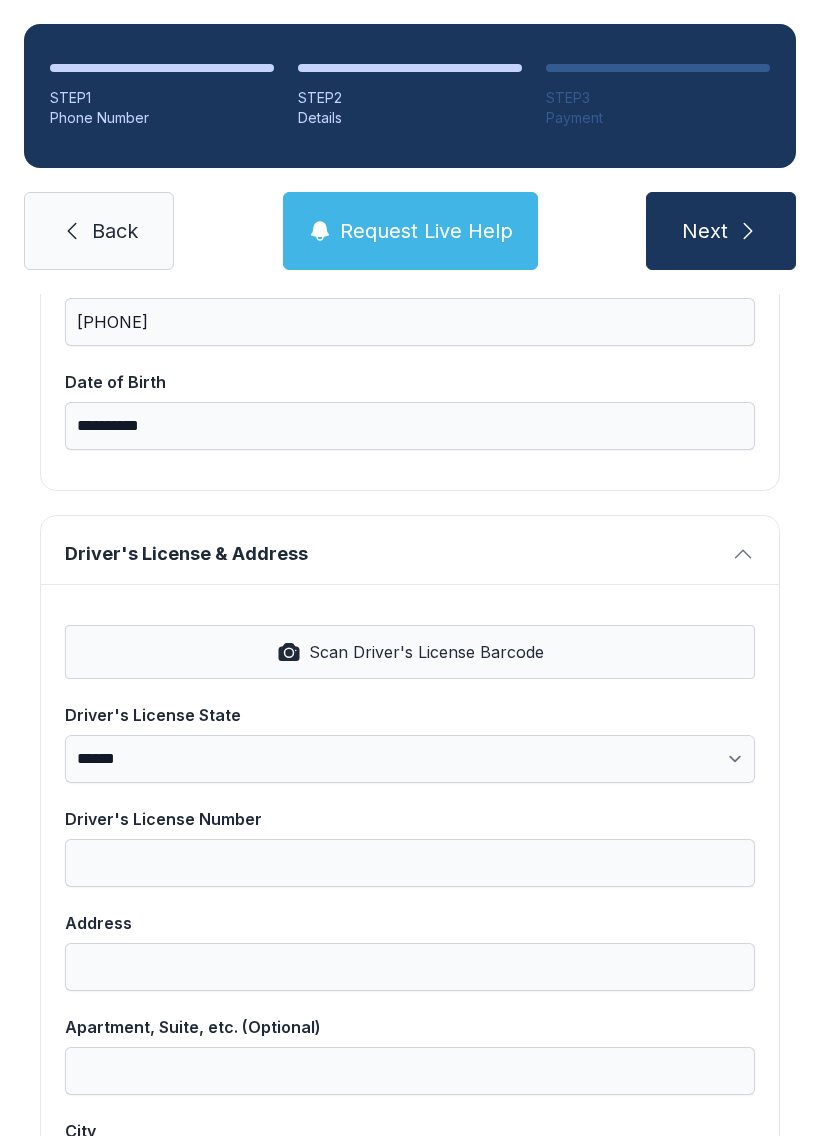 type on "**********" 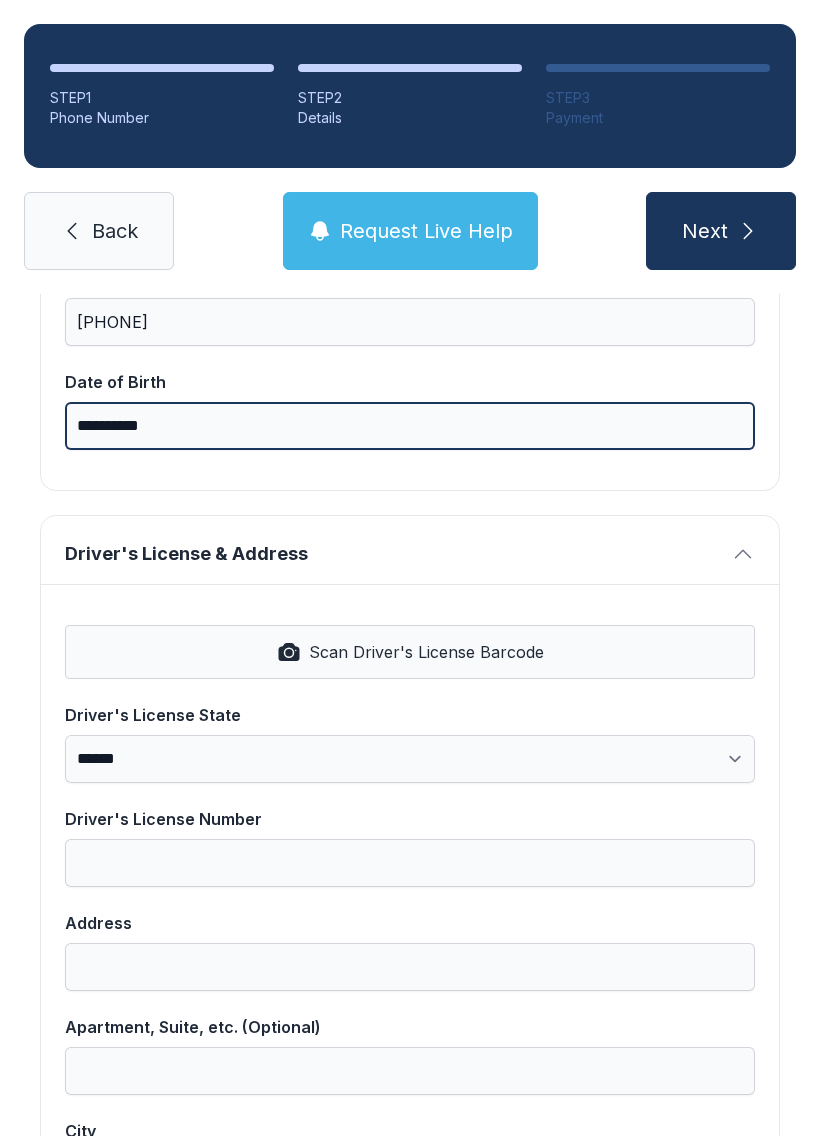 click on "**********" at bounding box center (410, 426) 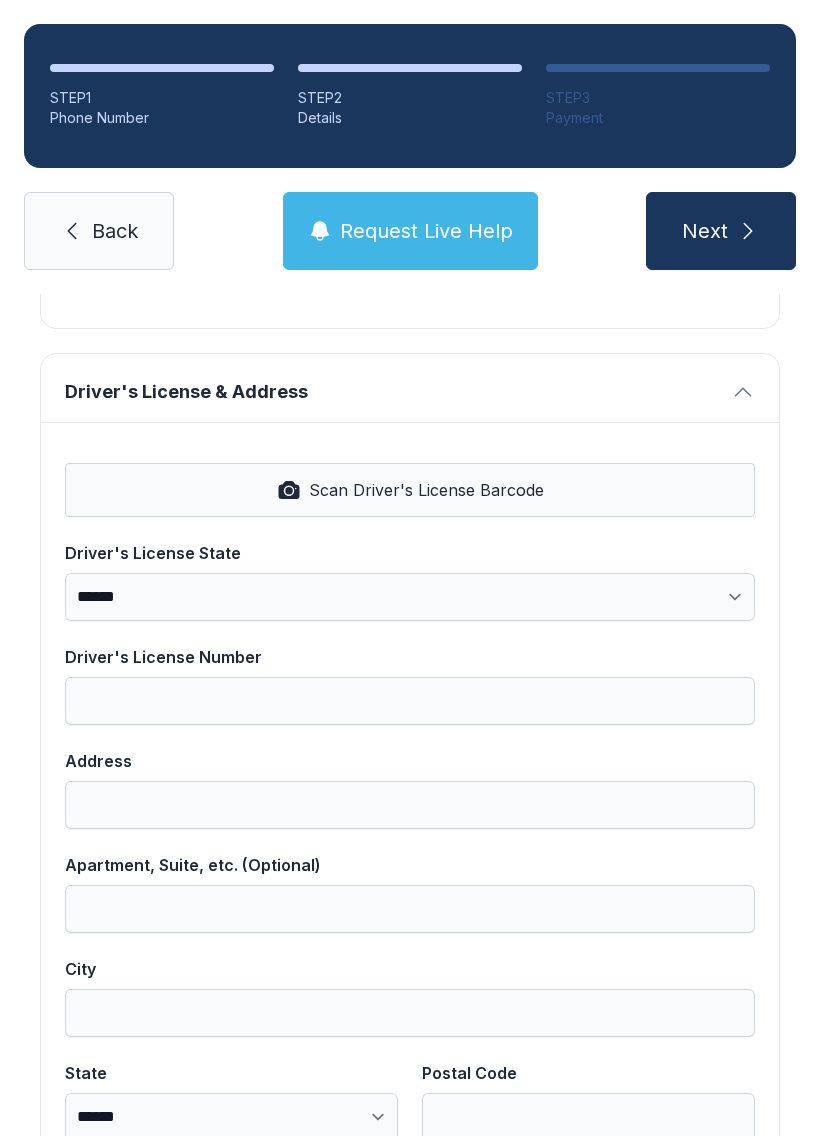scroll, scrollTop: 727, scrollLeft: 0, axis: vertical 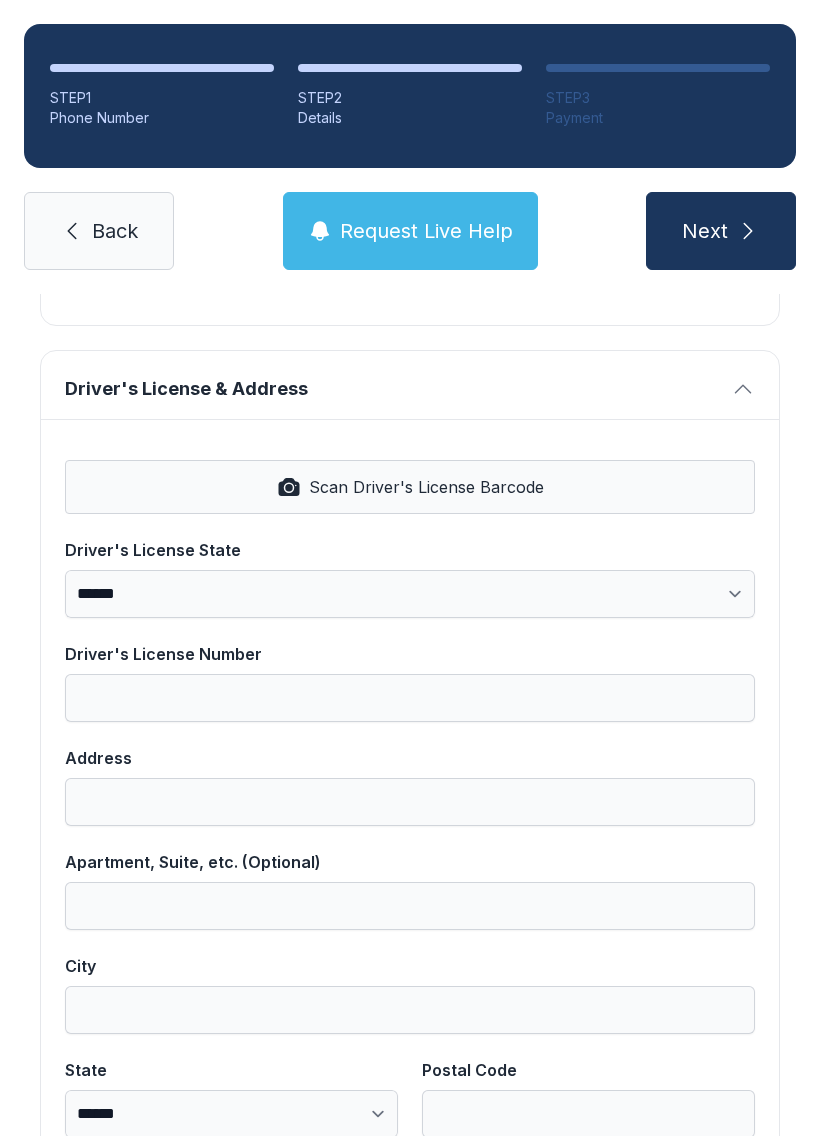 type on "**********" 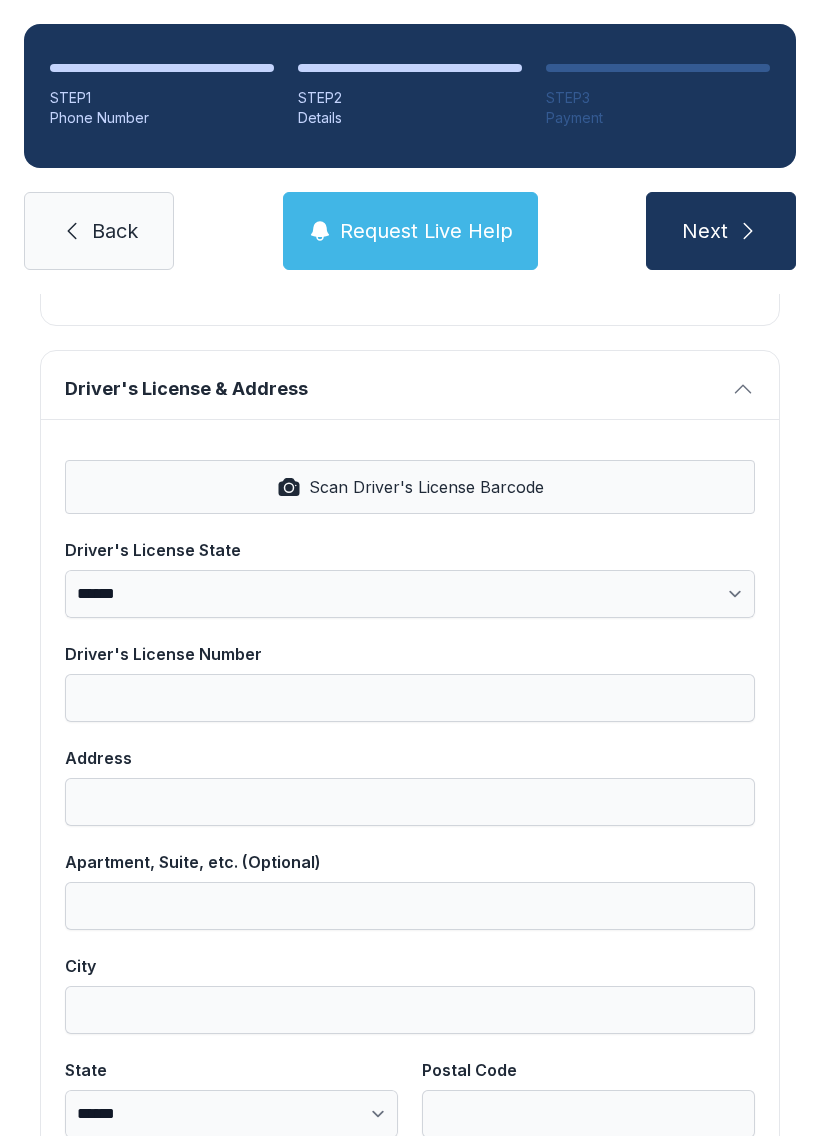 click on "Scan Driver's License Barcode" at bounding box center [410, 487] 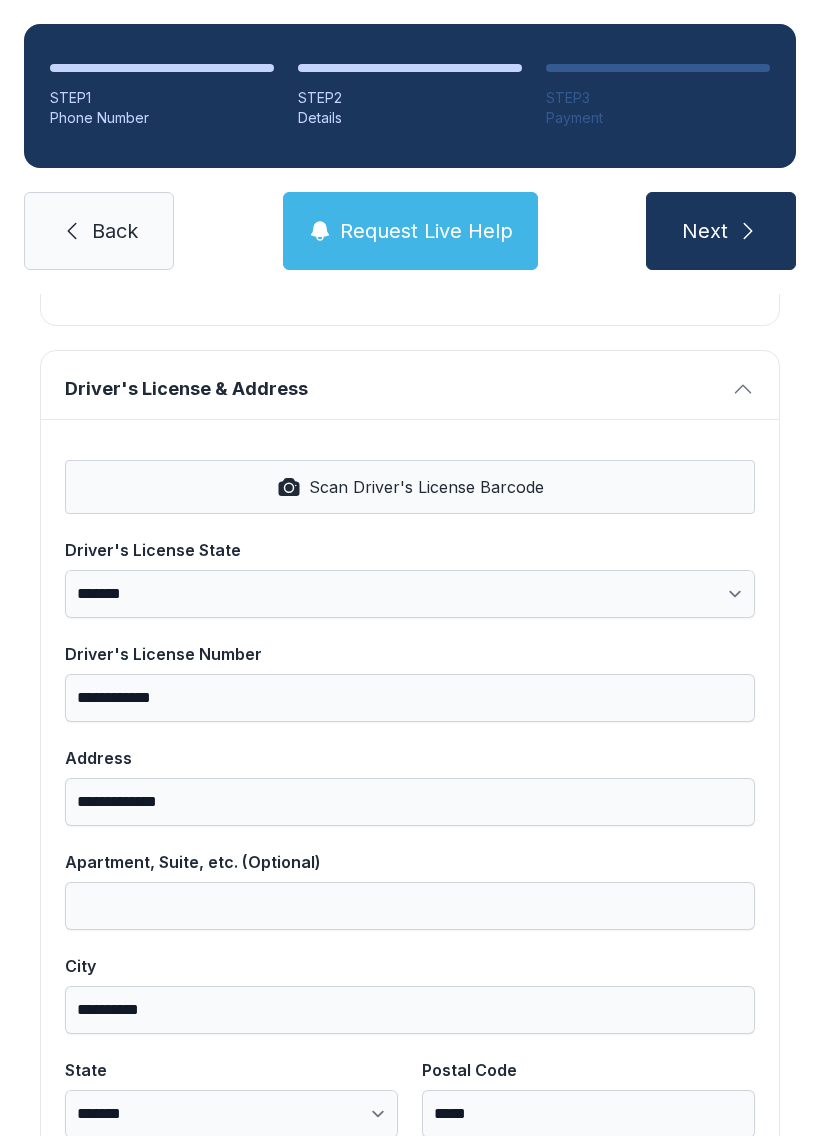 scroll, scrollTop: 980, scrollLeft: 0, axis: vertical 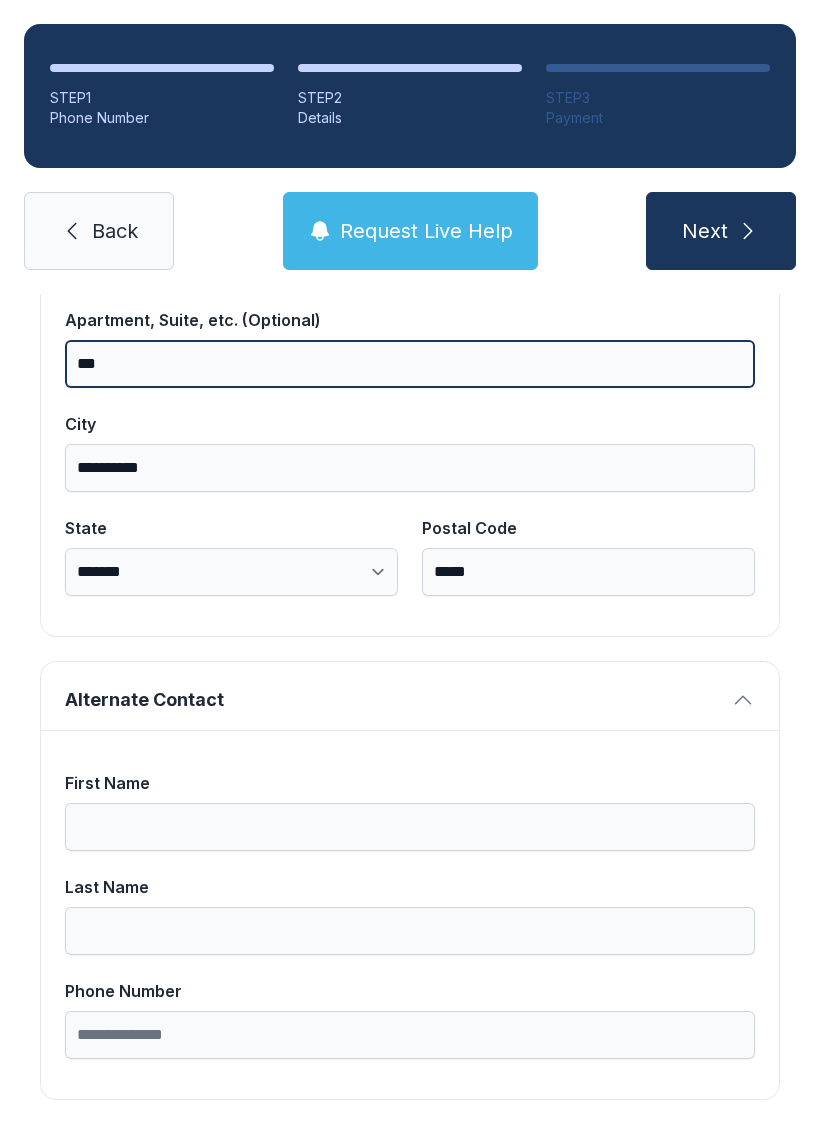 type on "***" 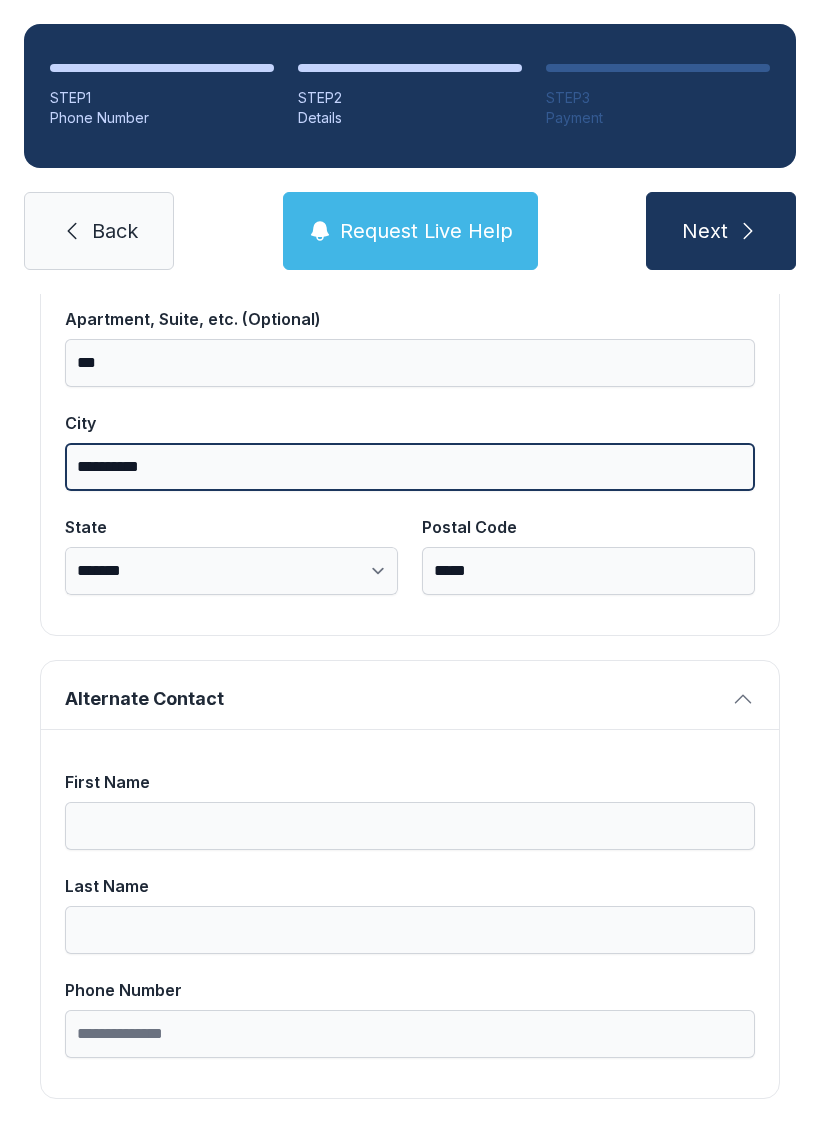 scroll, scrollTop: 1269, scrollLeft: 0, axis: vertical 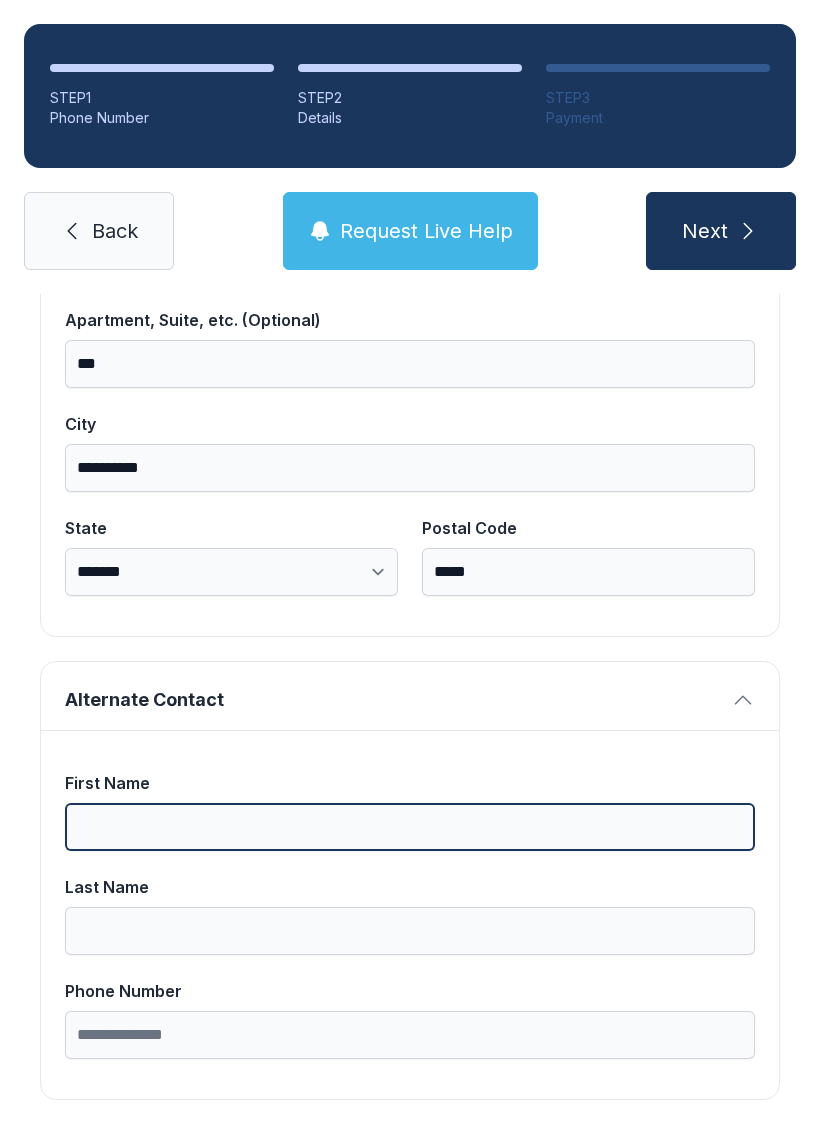 click on "First Name" at bounding box center (410, 827) 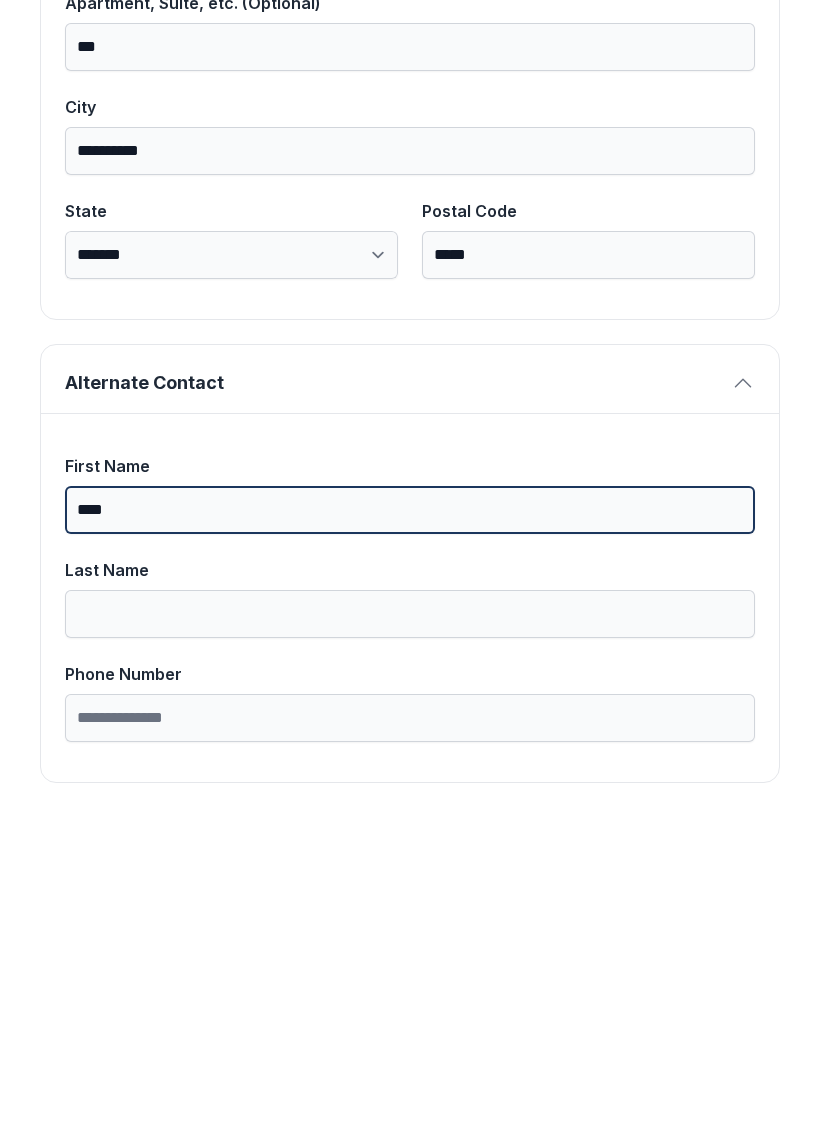 type on "****" 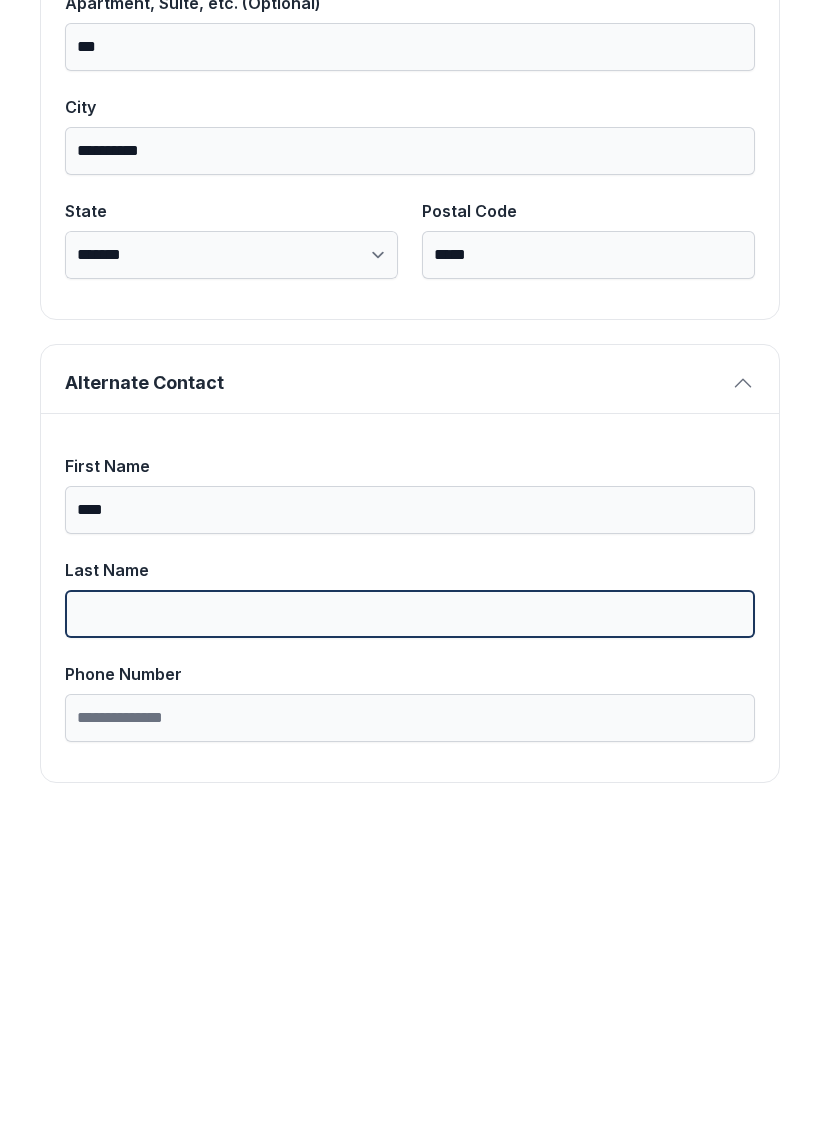 click on "Last Name" at bounding box center [410, 931] 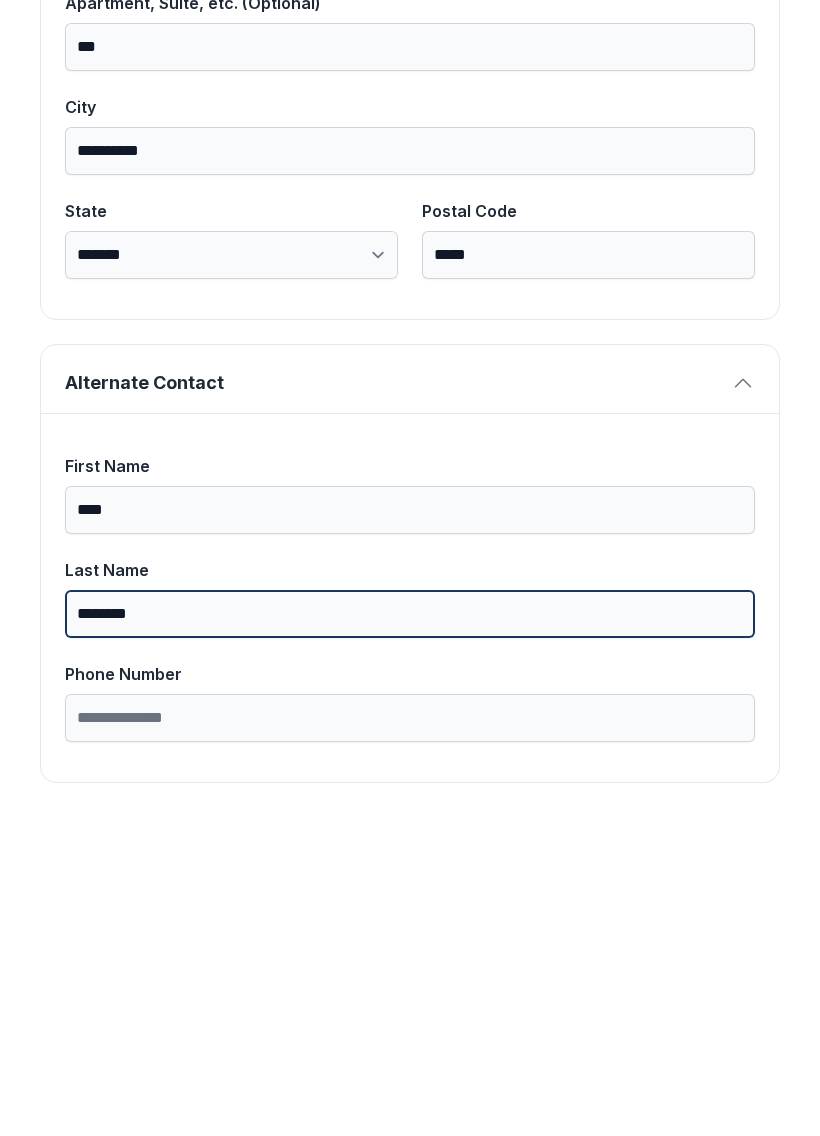 type on "********" 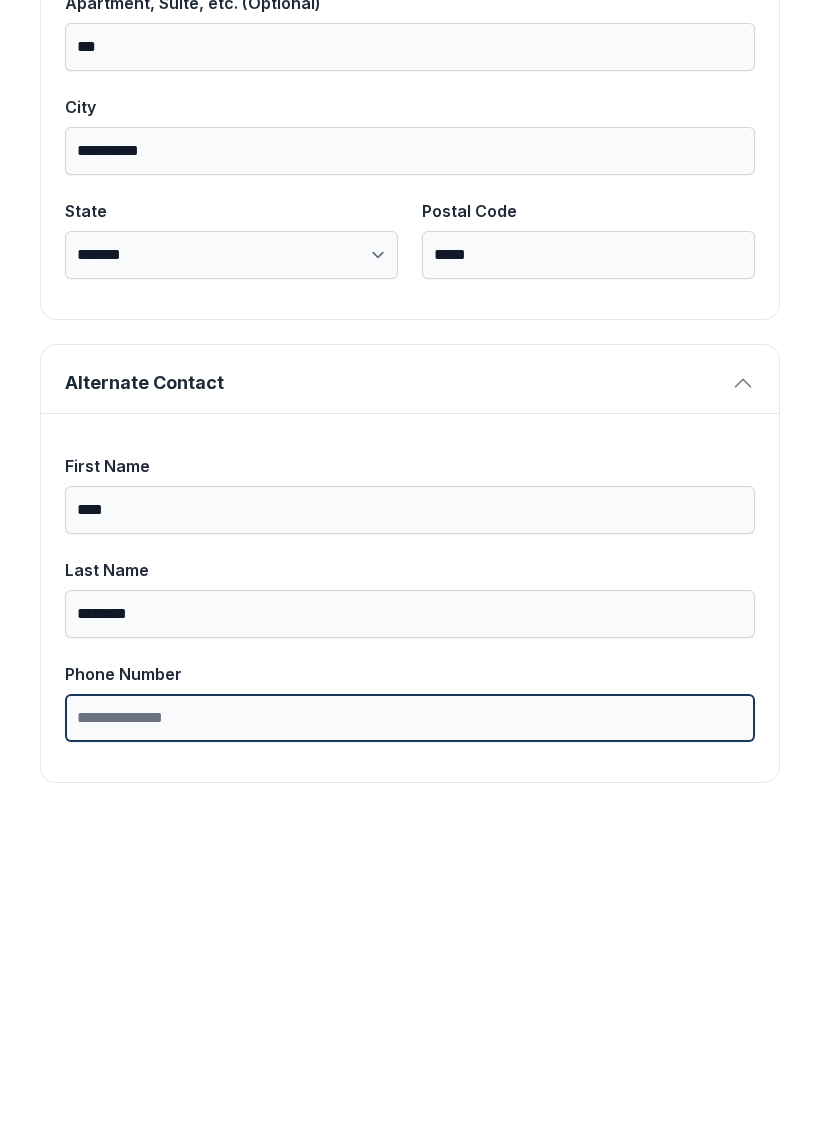 click on "Phone Number" at bounding box center (410, 1035) 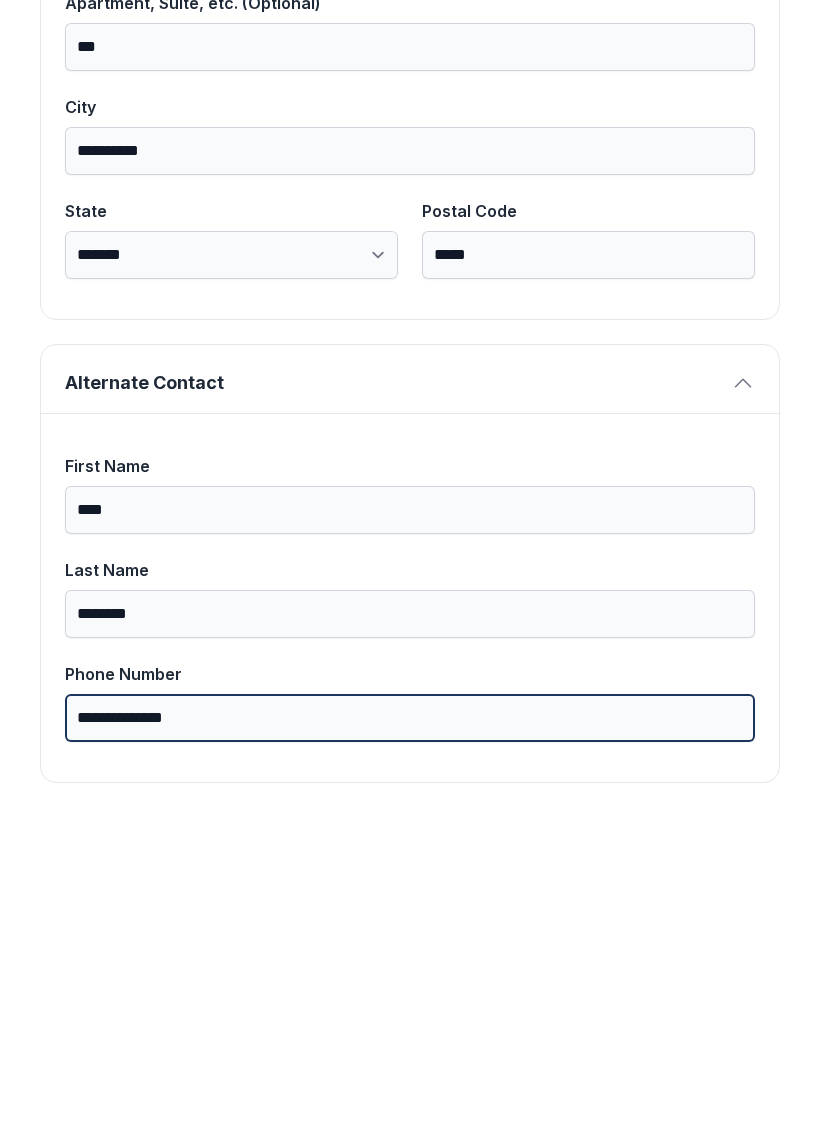 type on "**********" 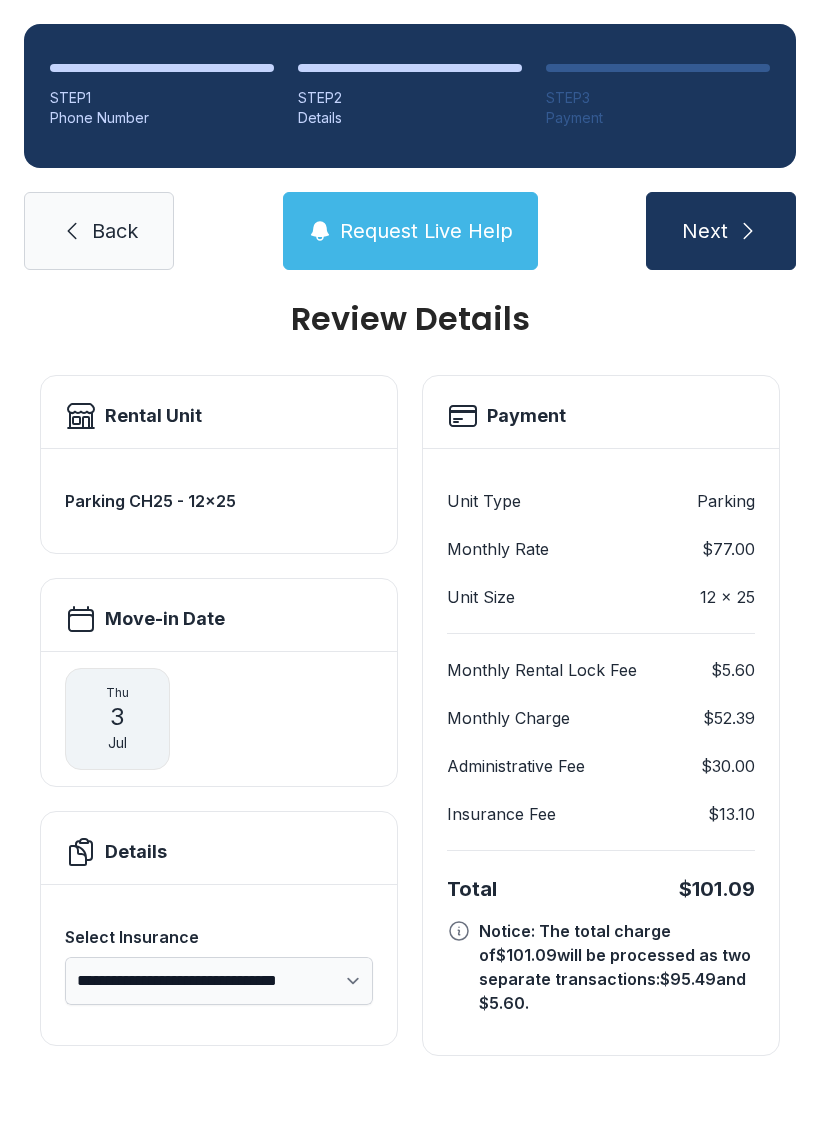 scroll, scrollTop: 0, scrollLeft: 0, axis: both 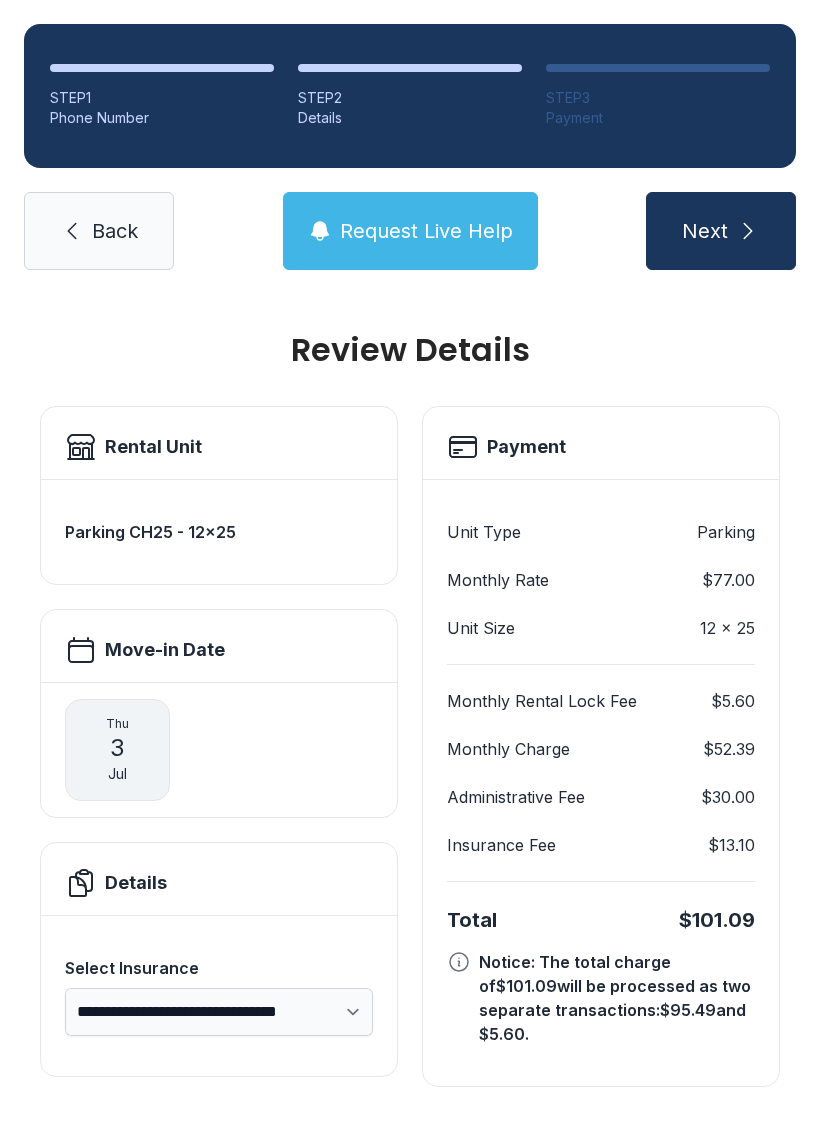 click on "Next" at bounding box center [705, 231] 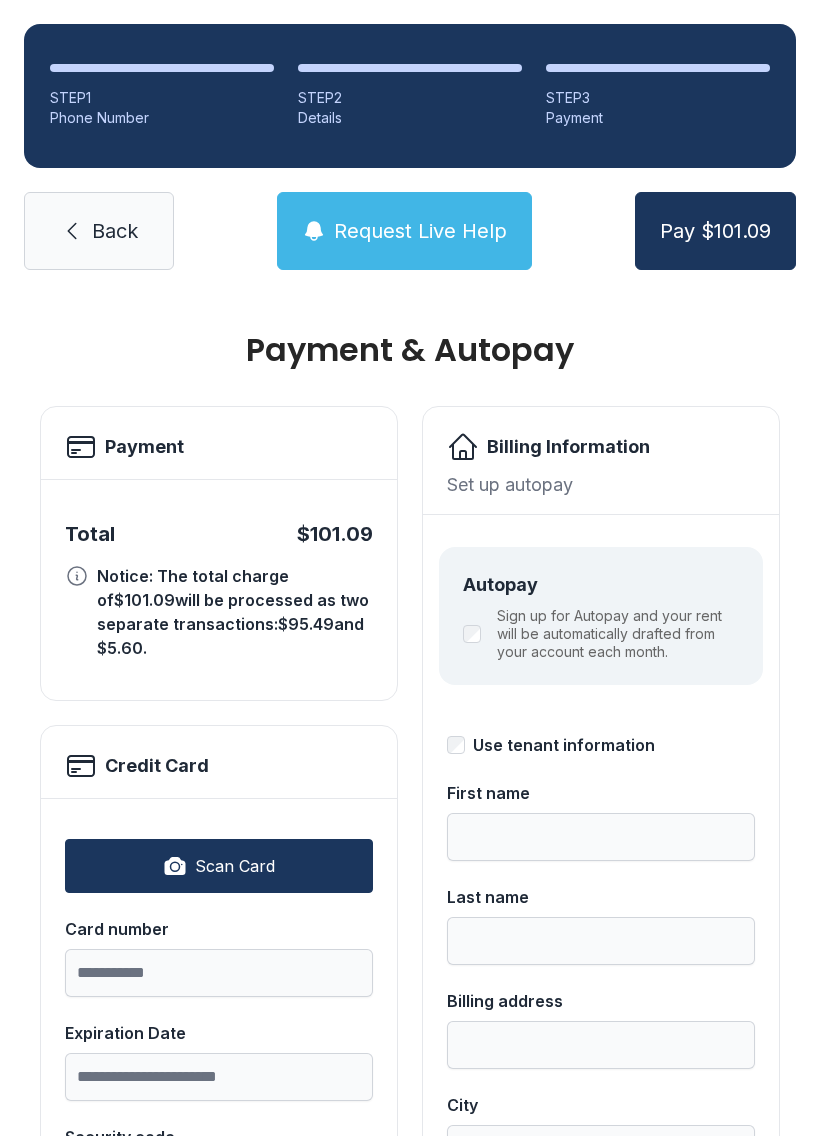 scroll, scrollTop: 0, scrollLeft: 0, axis: both 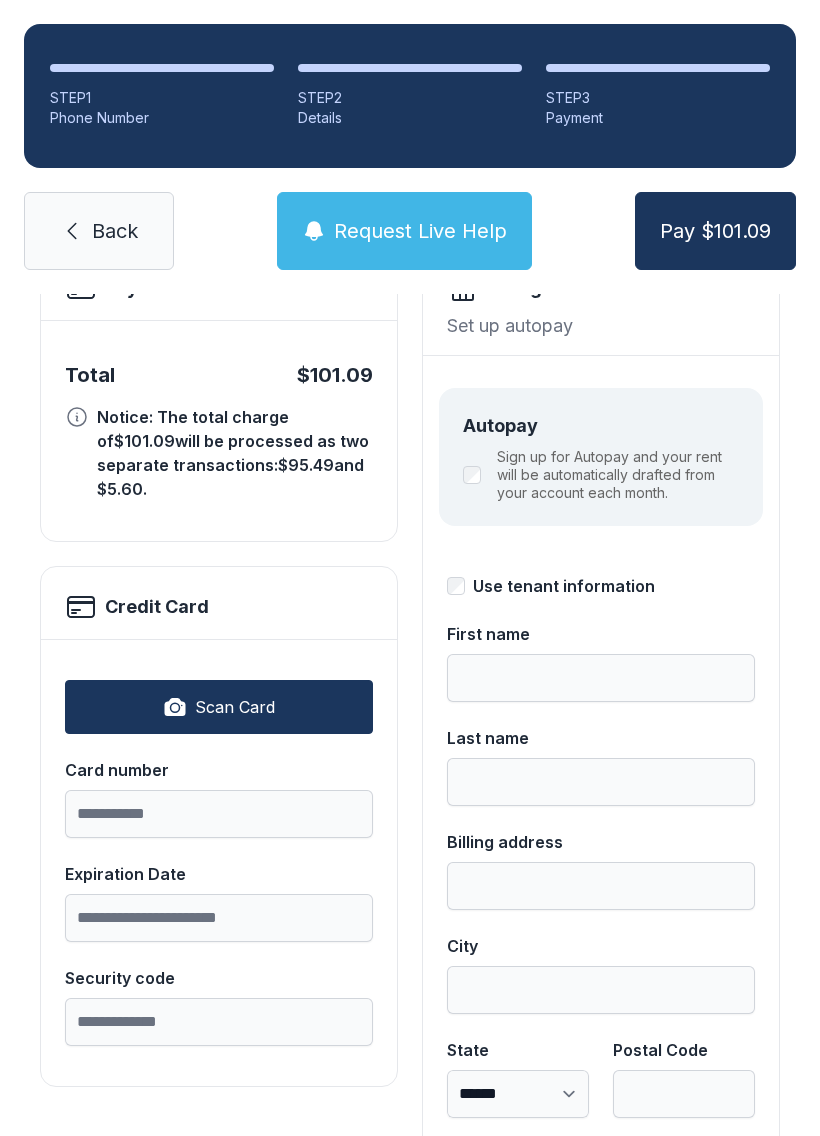 click on "Request Live Help" at bounding box center (420, 231) 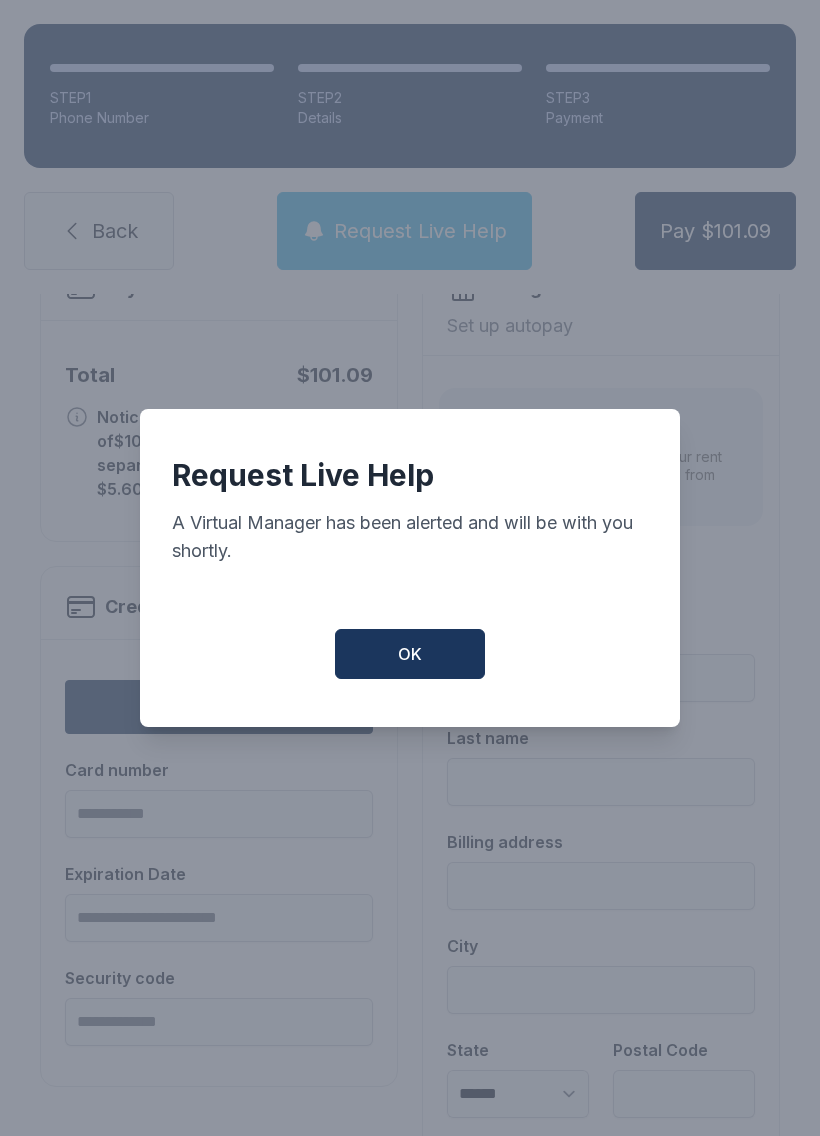 click on "OK" at bounding box center (410, 654) 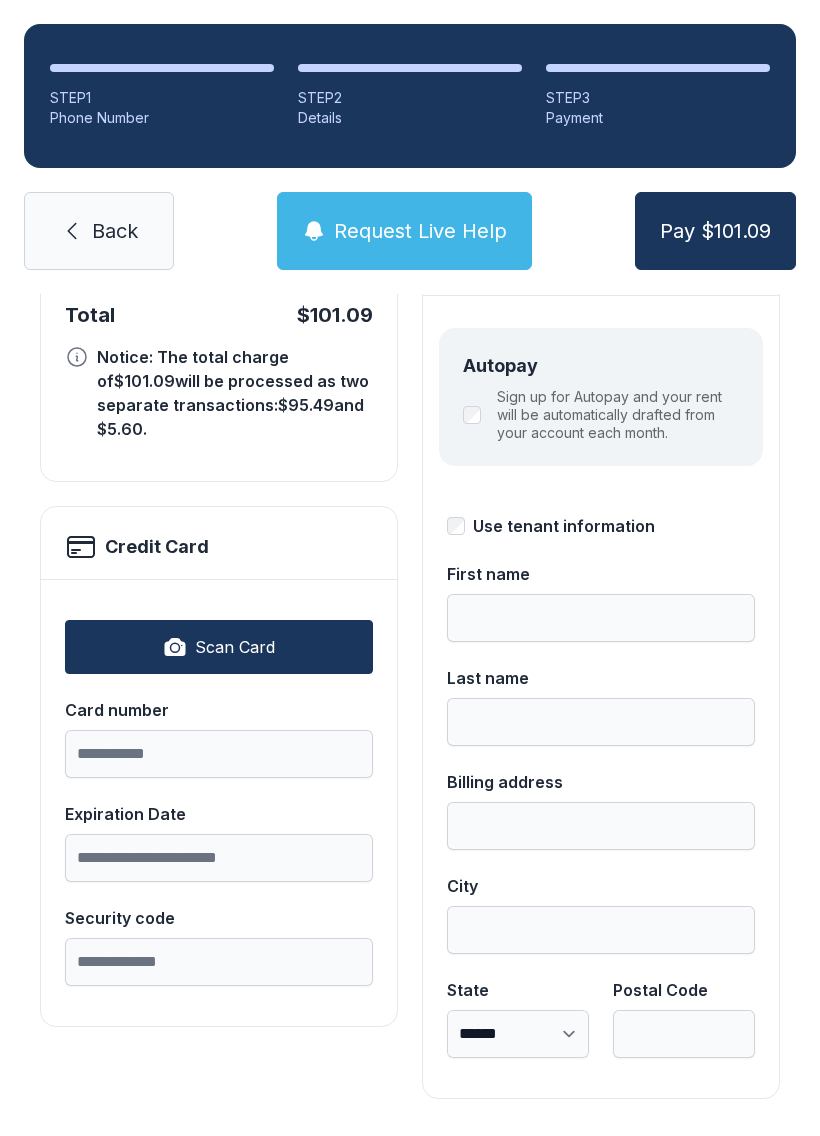 scroll, scrollTop: 218, scrollLeft: 0, axis: vertical 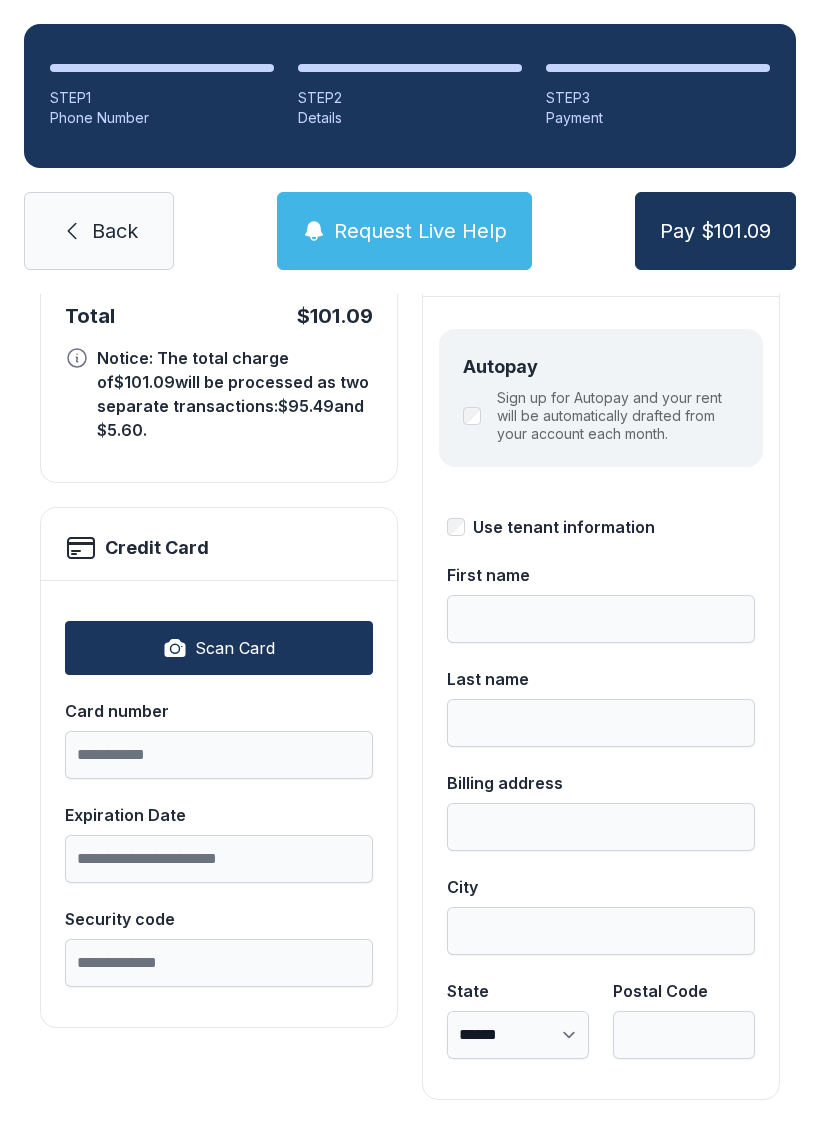 click on "Notice: The total charge of  $101.09  will be processed as two separate transactions:  $95.49  and   $5.60 ." at bounding box center (219, 394) 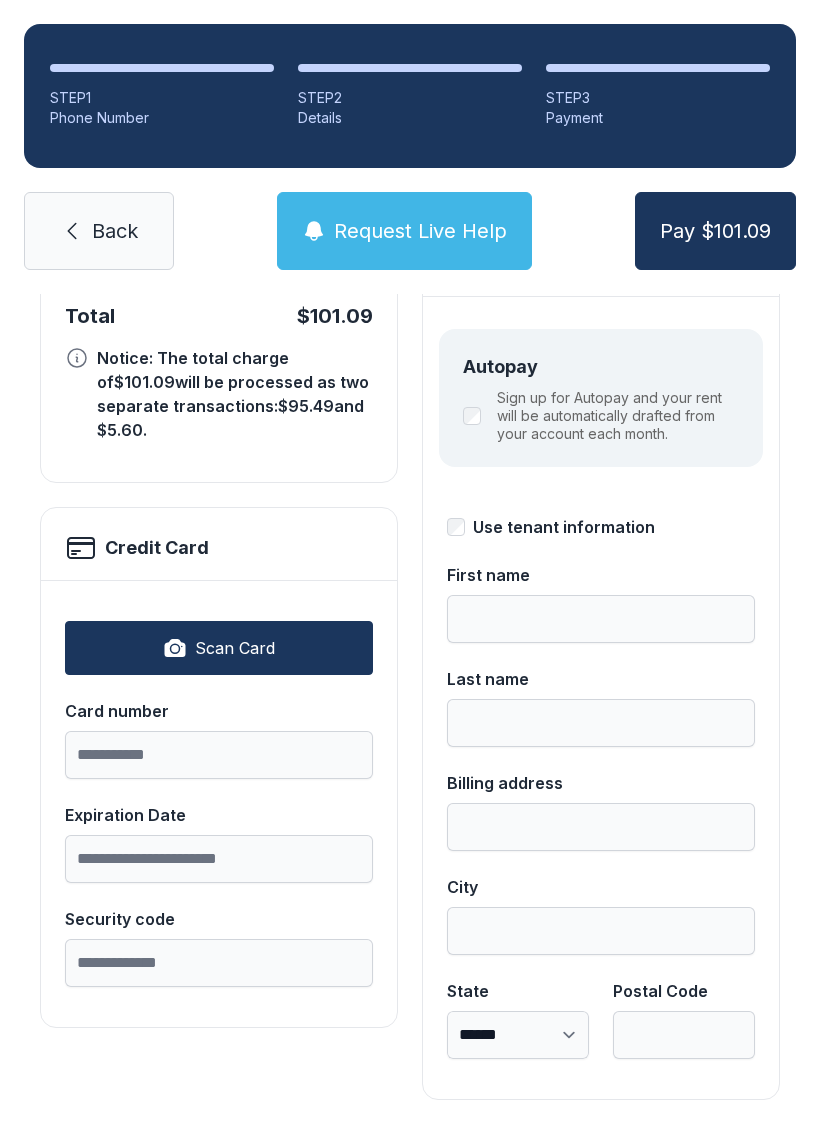 click at bounding box center [77, 358] 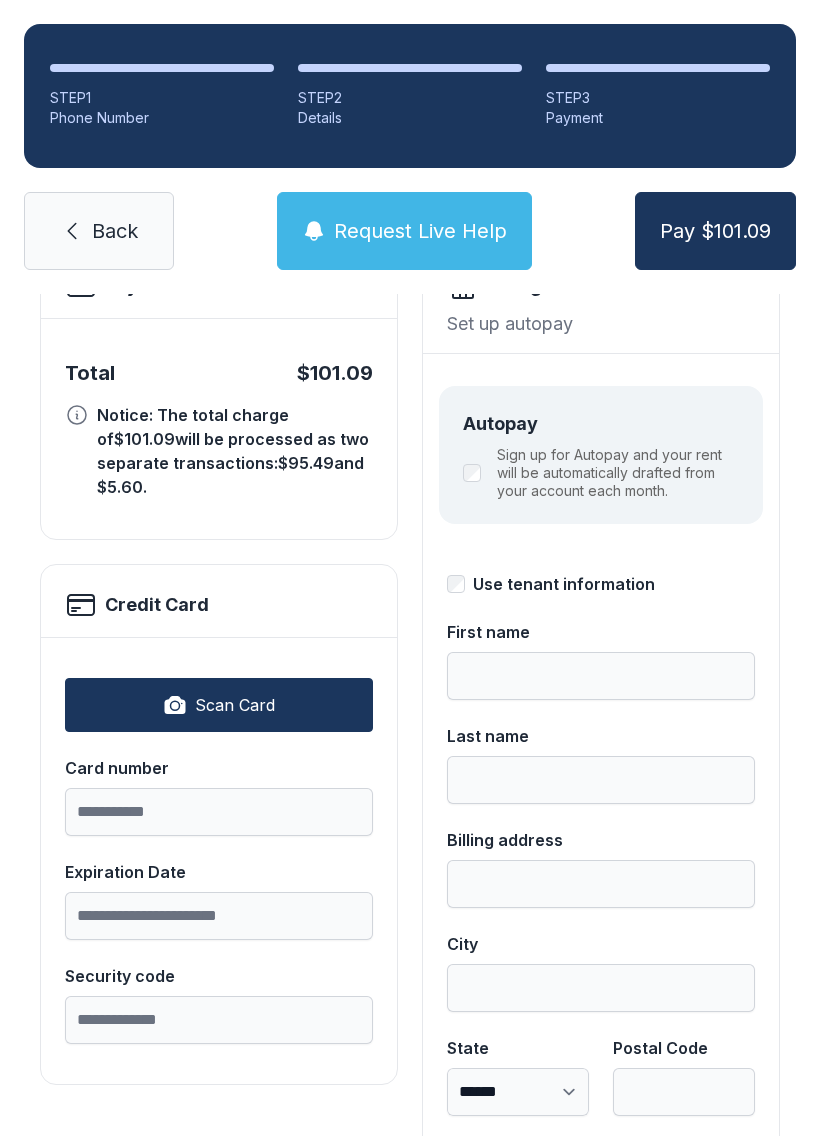 scroll, scrollTop: 162, scrollLeft: 0, axis: vertical 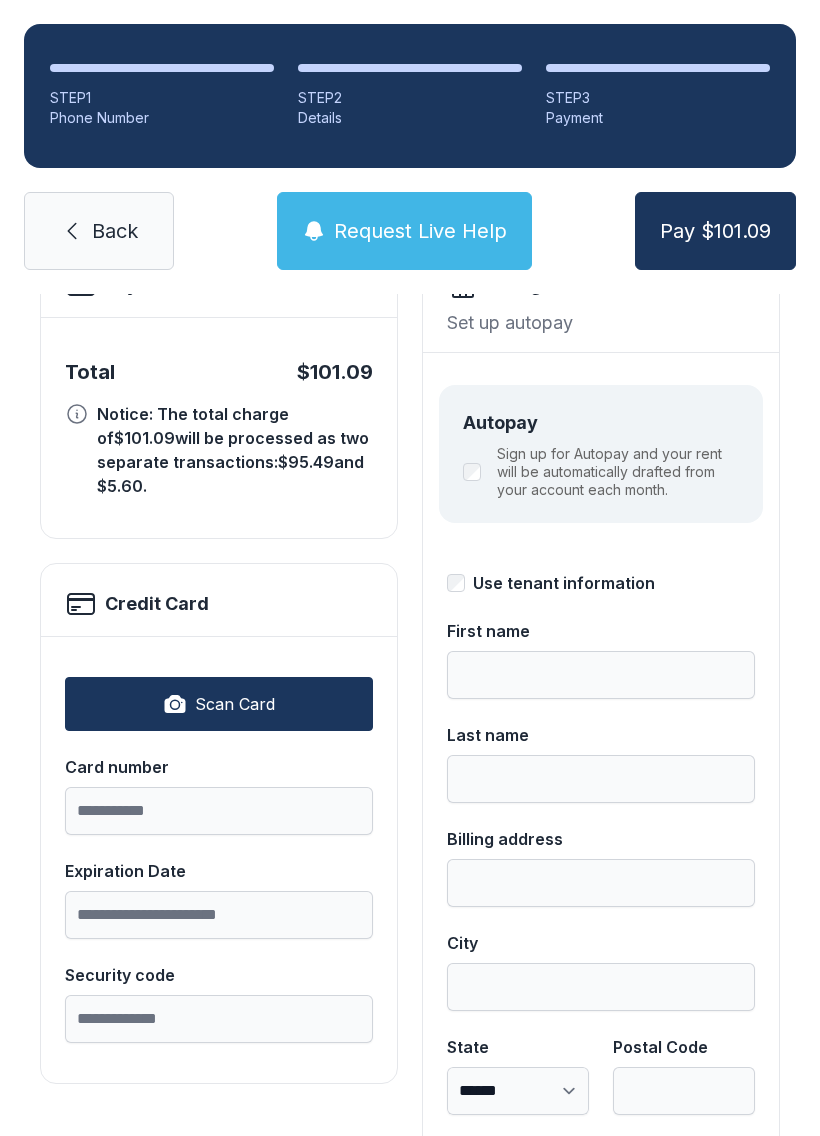 click at bounding box center [77, 414] 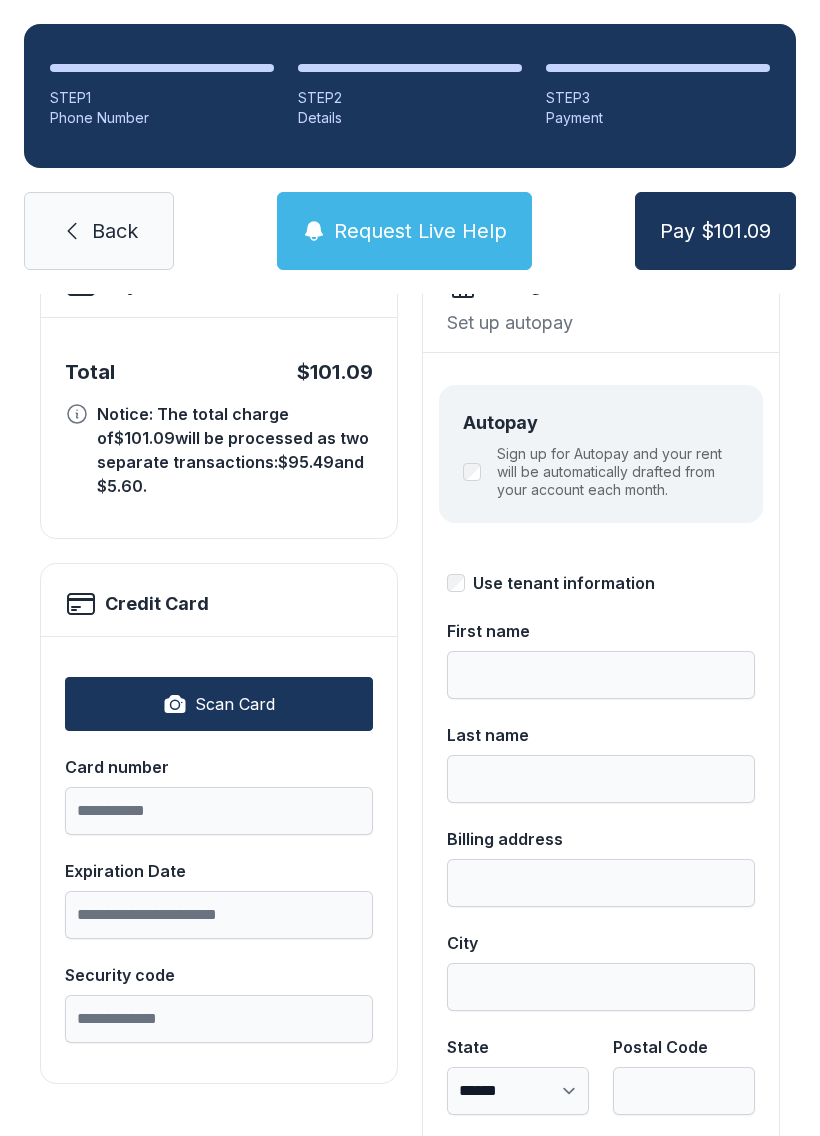 click on "Scan Card" at bounding box center (219, 704) 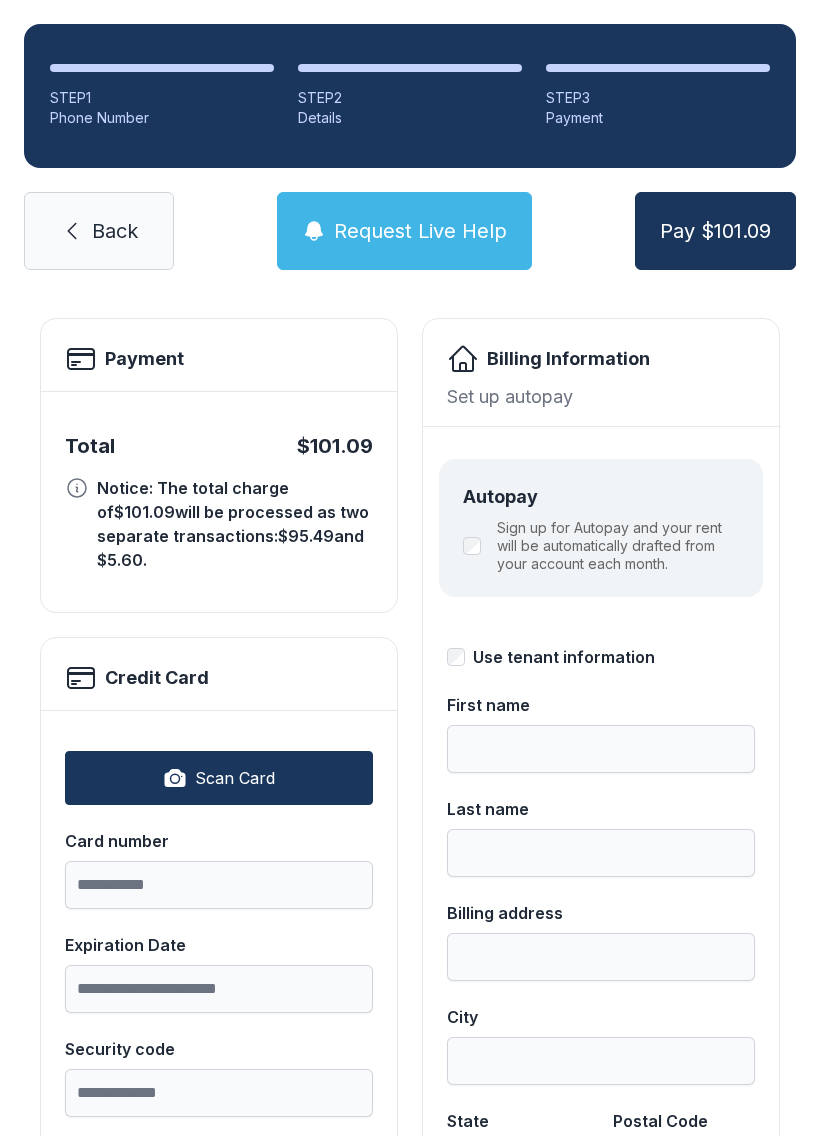 scroll, scrollTop: 29, scrollLeft: 0, axis: vertical 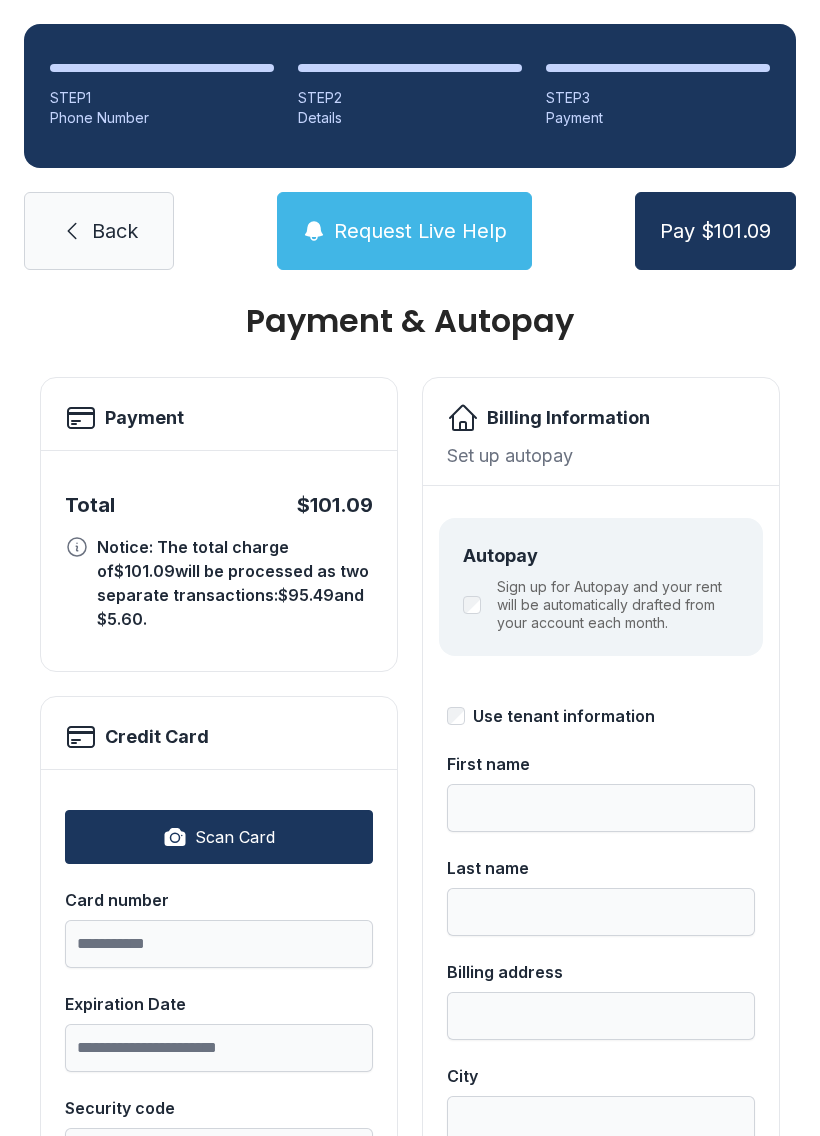click on "Scan Card" at bounding box center (219, 837) 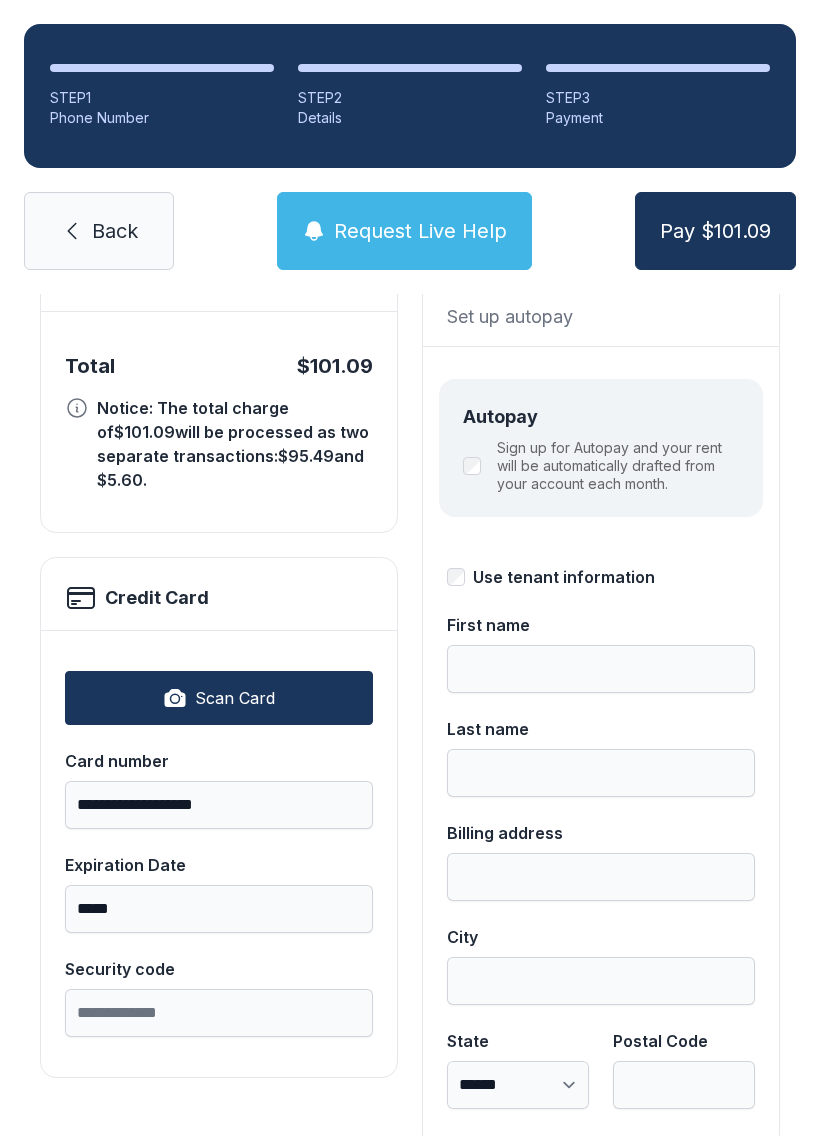 scroll, scrollTop: 167, scrollLeft: 0, axis: vertical 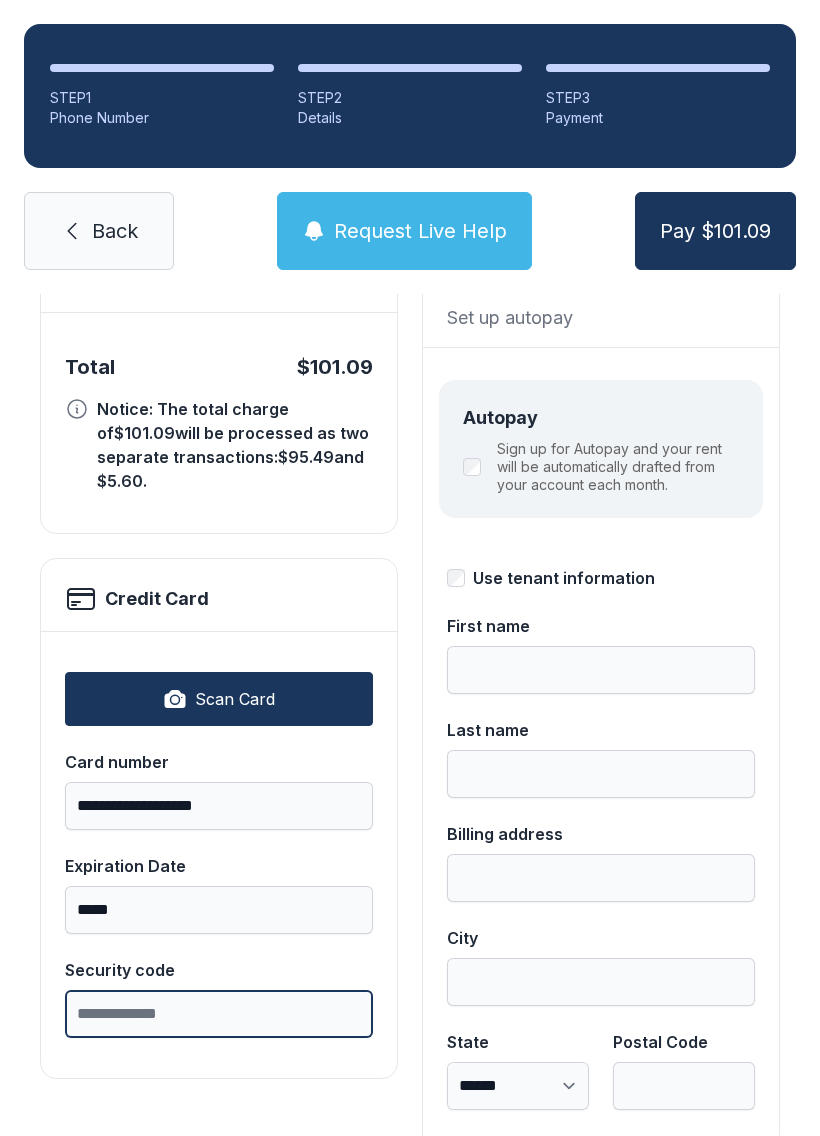 click on "Security code" at bounding box center (219, 1014) 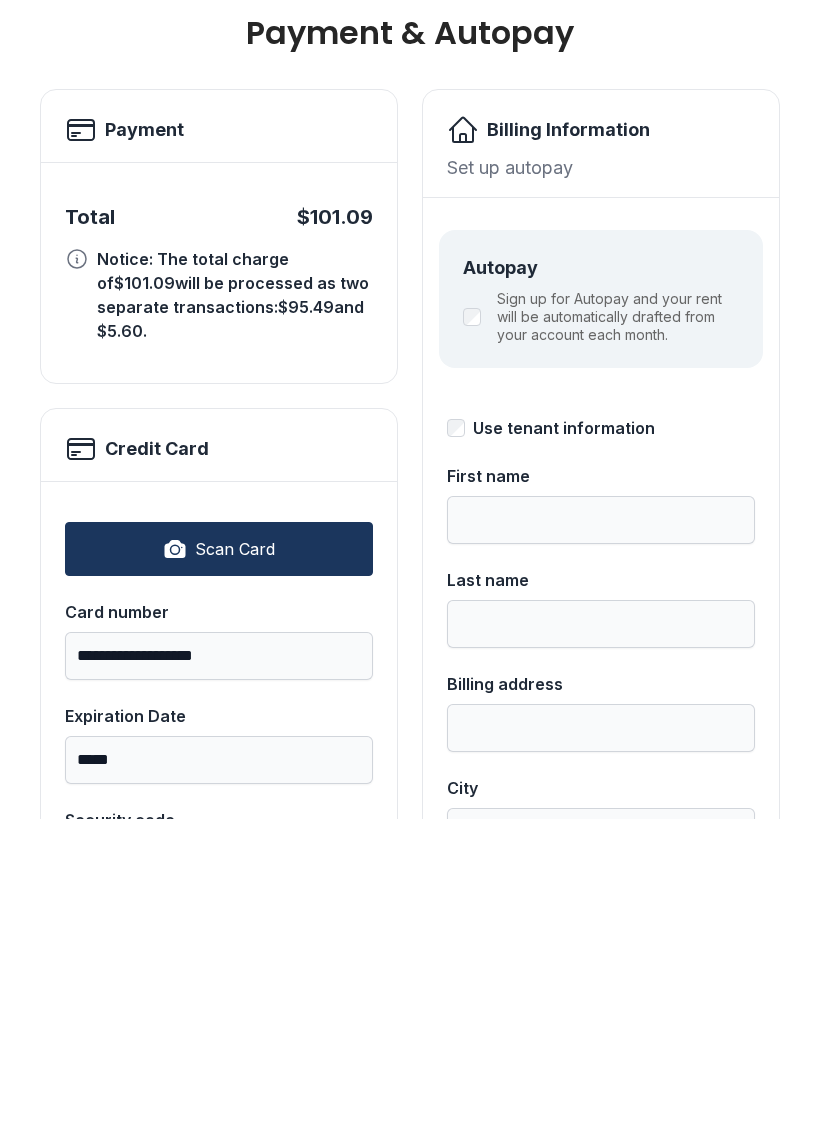 scroll, scrollTop: 0, scrollLeft: 0, axis: both 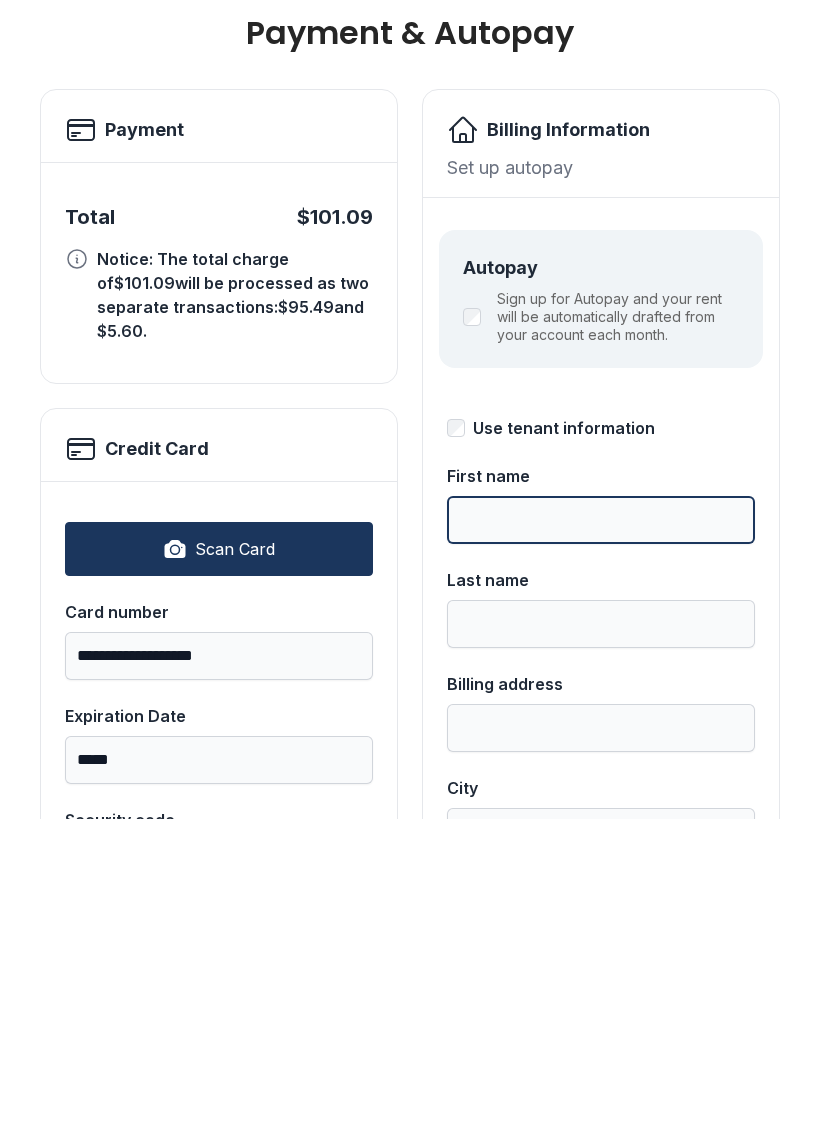 click on "First name" at bounding box center (601, 837) 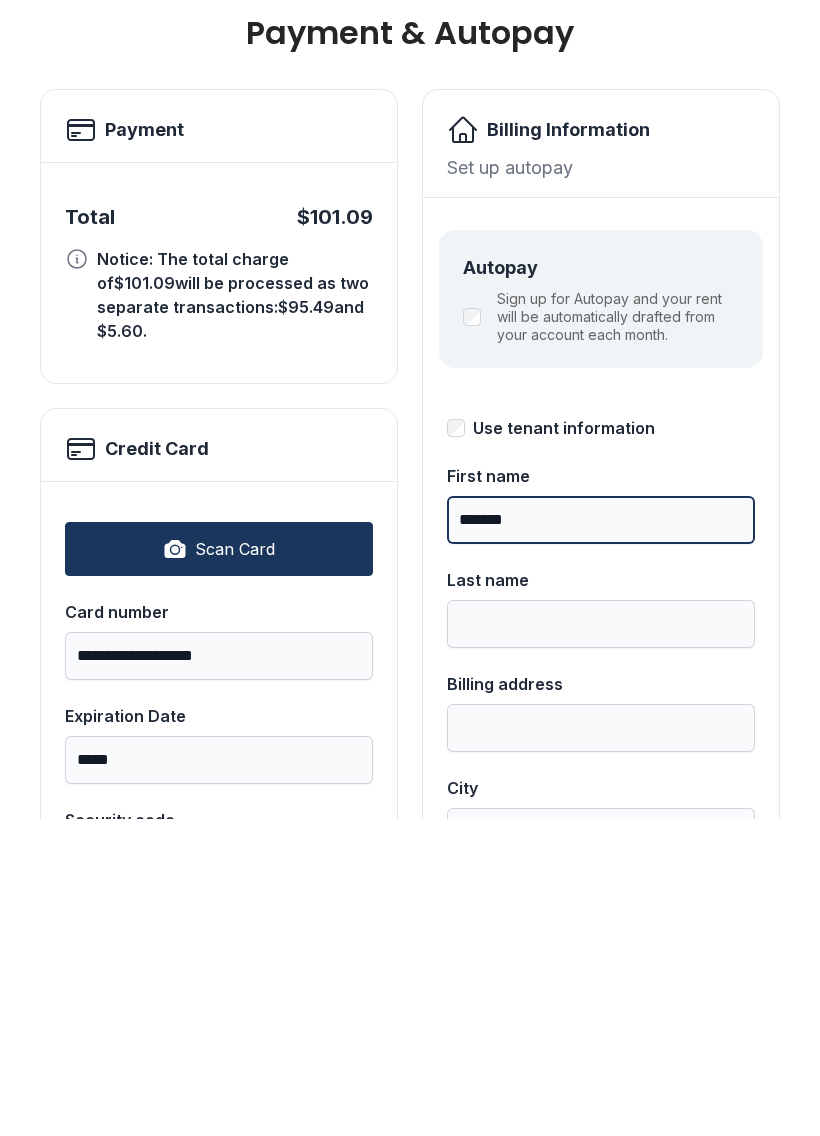type on "*******" 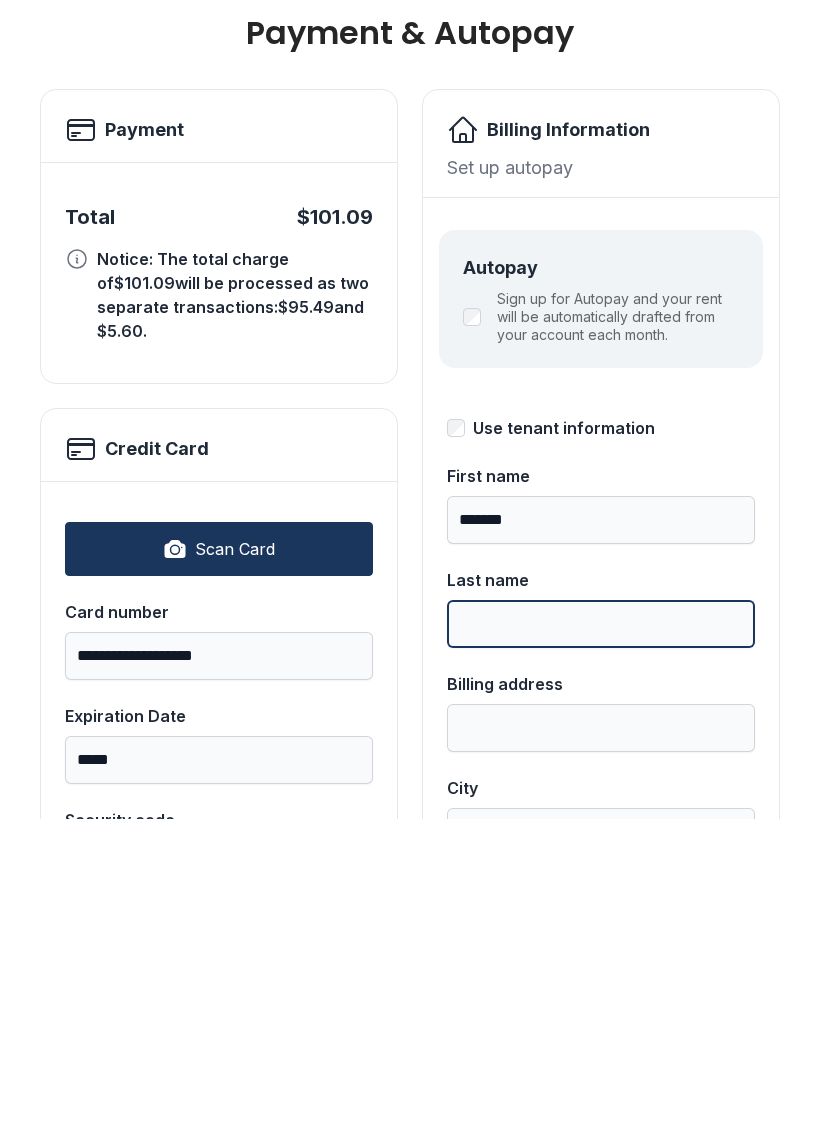 click on "Last name" at bounding box center (601, 941) 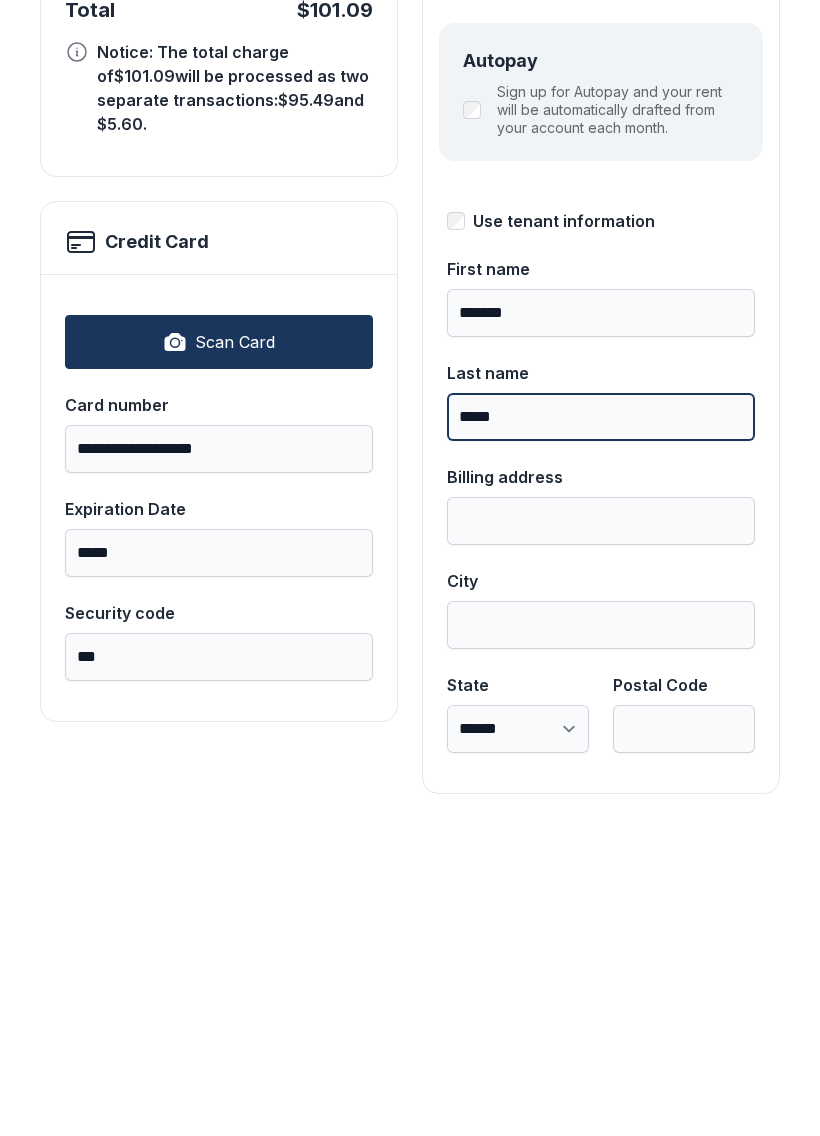 scroll, scrollTop: 211, scrollLeft: 0, axis: vertical 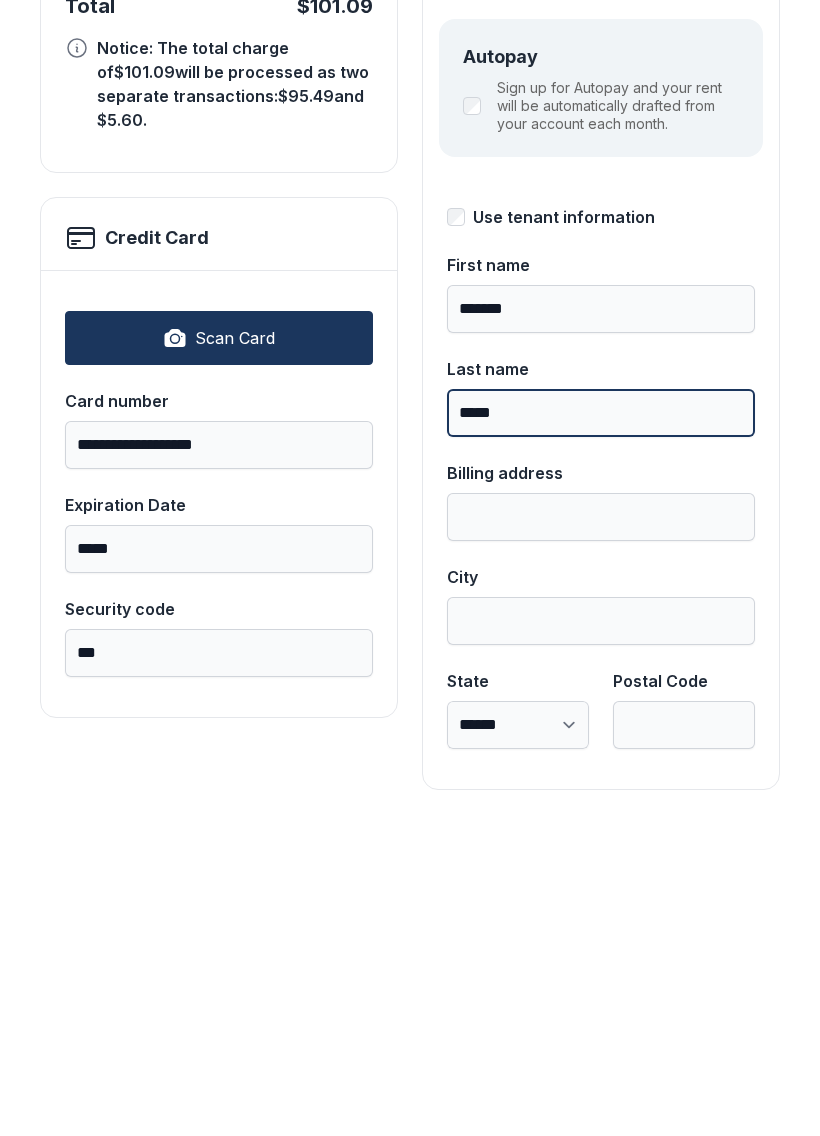 type on "*****" 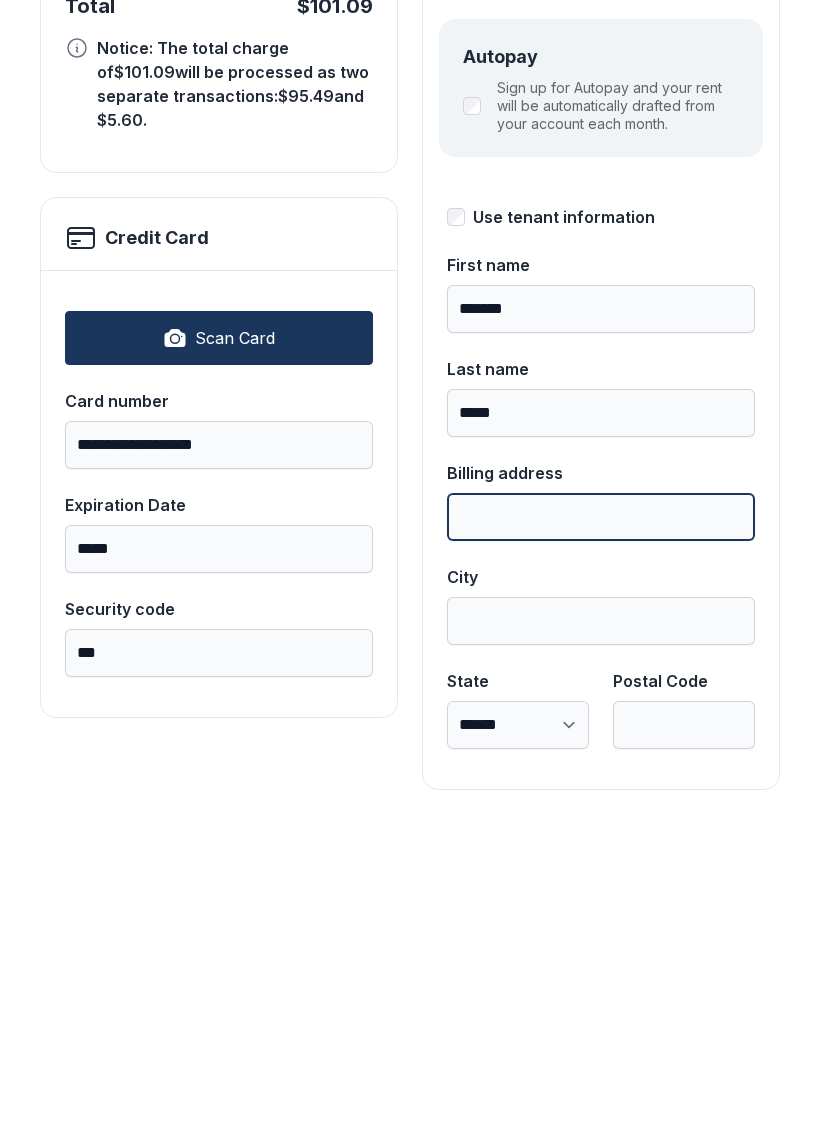 click on "Billing address" at bounding box center (601, 834) 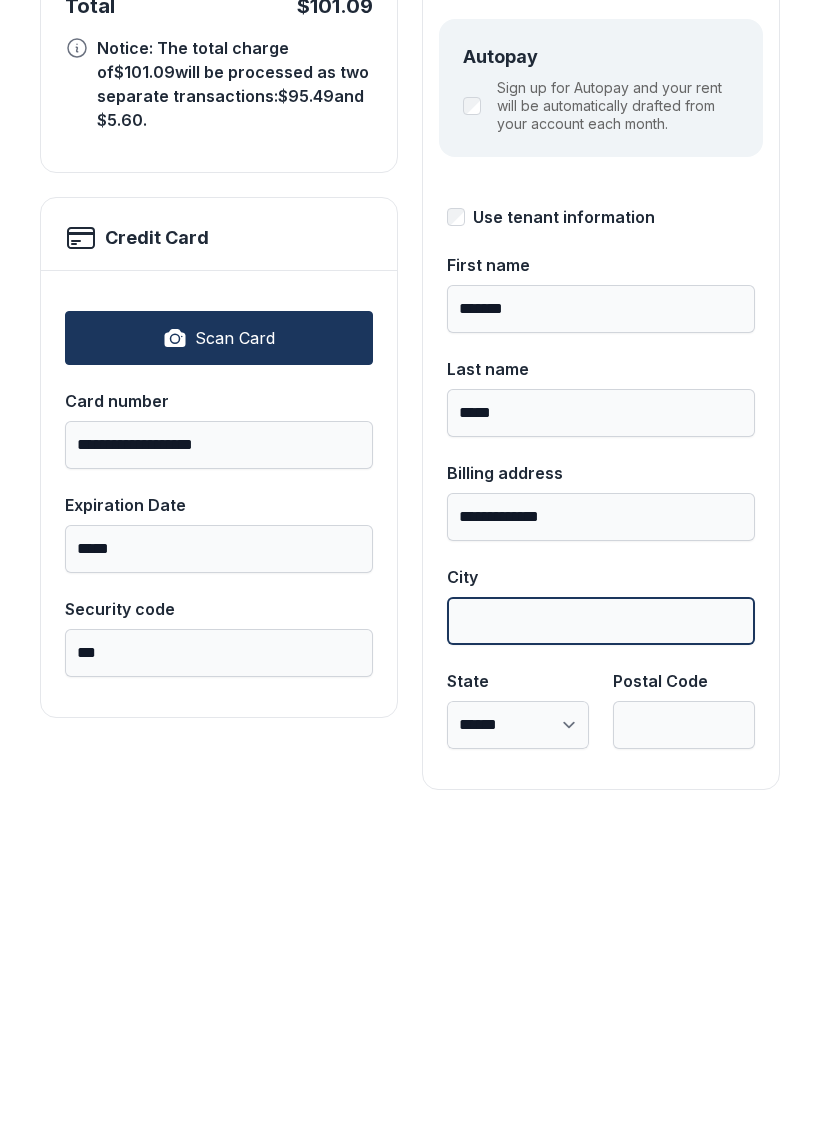click on "City" at bounding box center [601, 938] 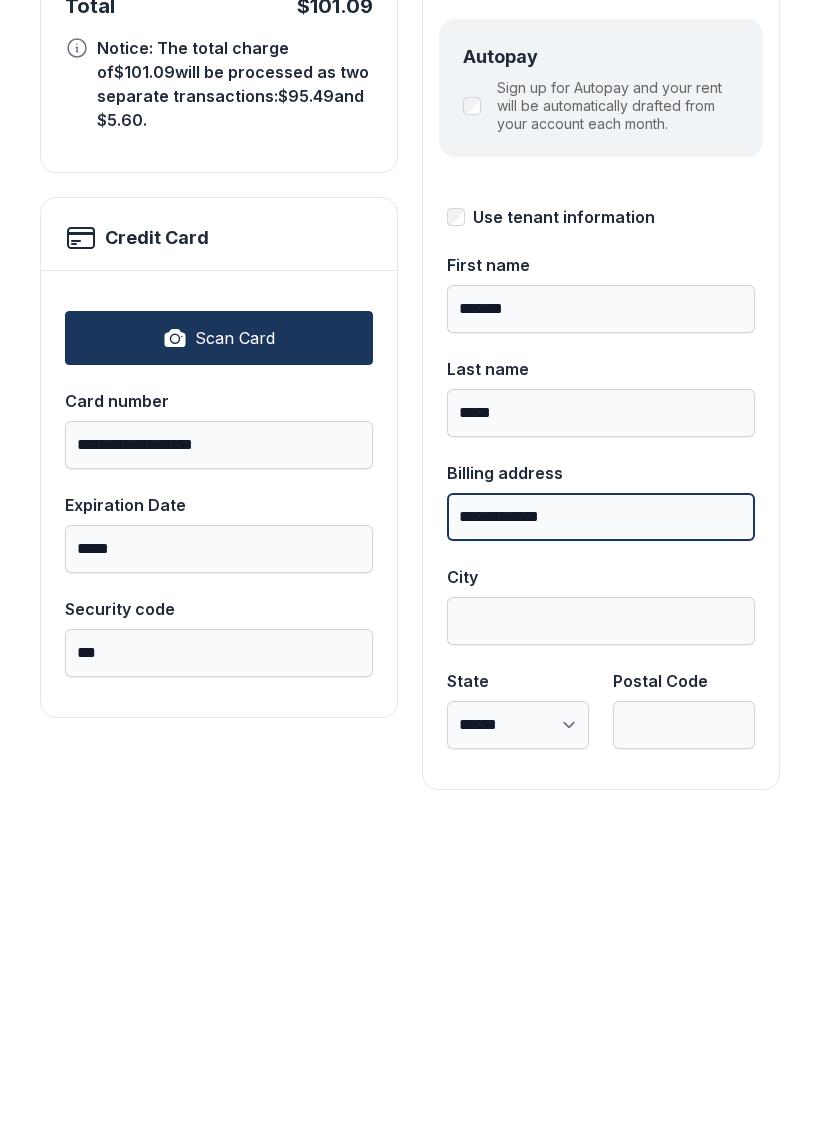 click on "**********" at bounding box center [601, 834] 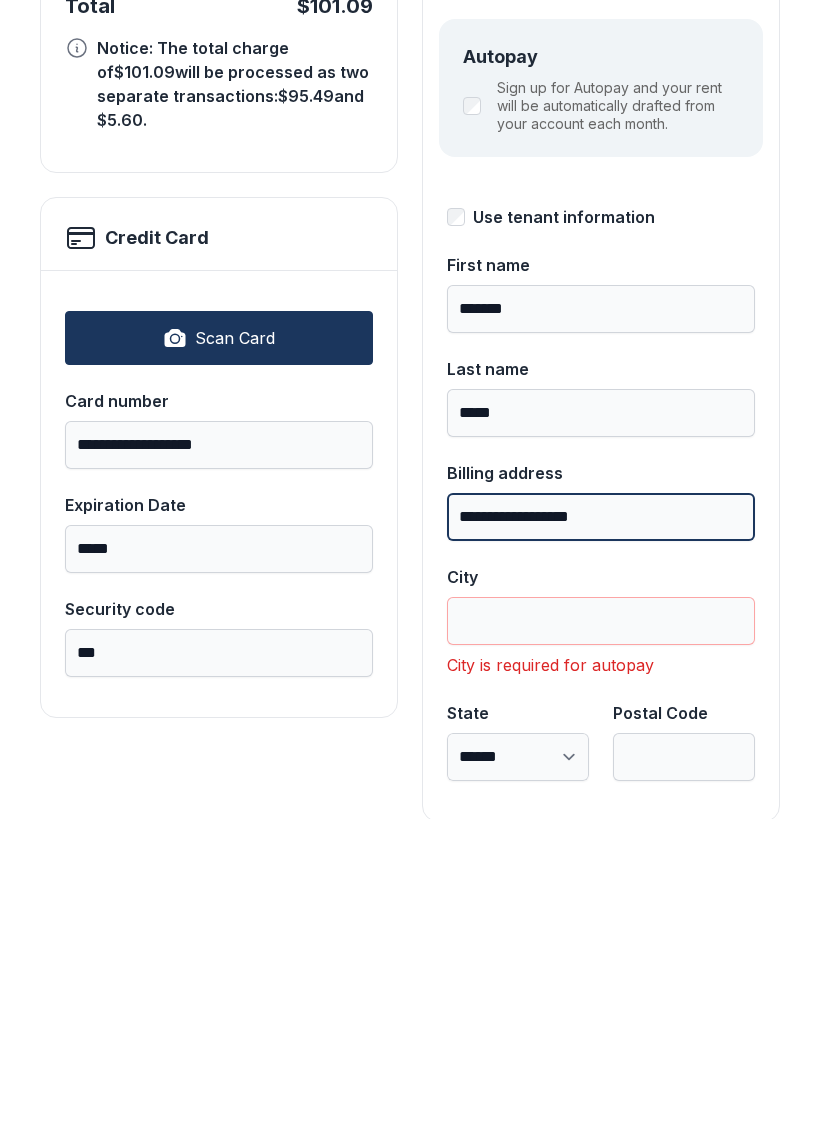 click on "**********" at bounding box center (601, 834) 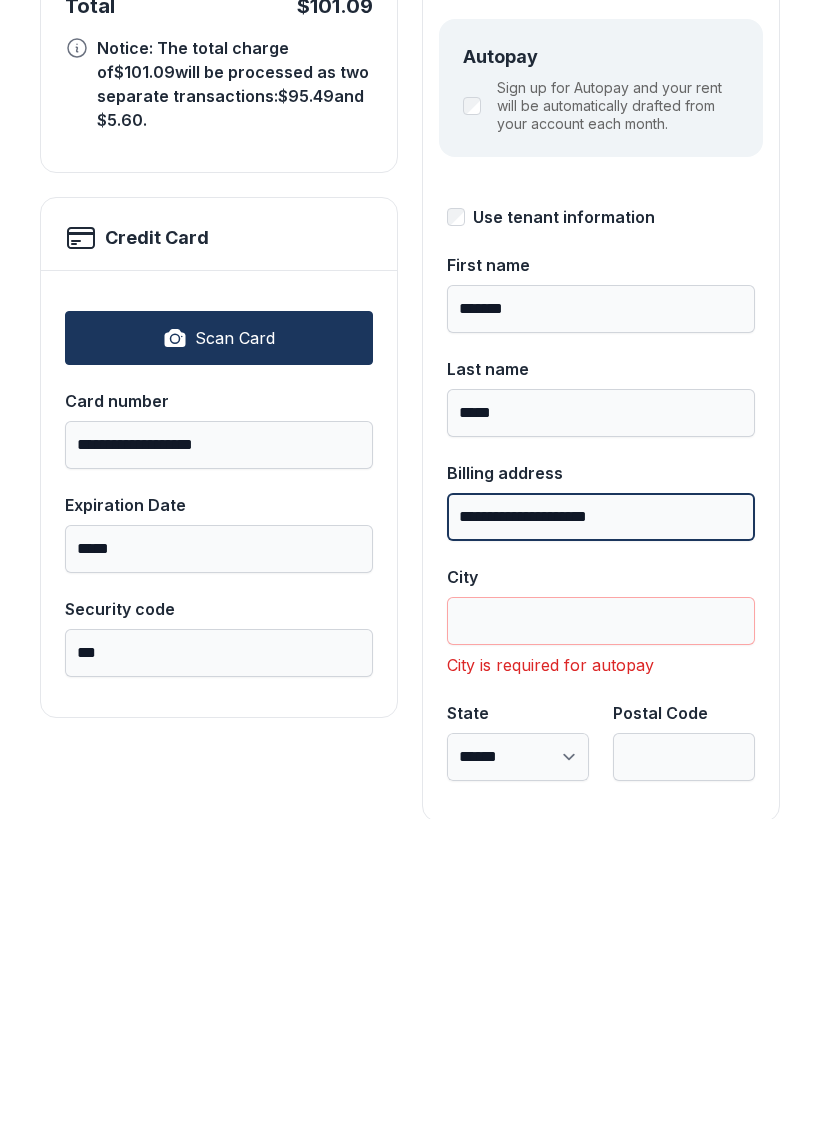 type on "**********" 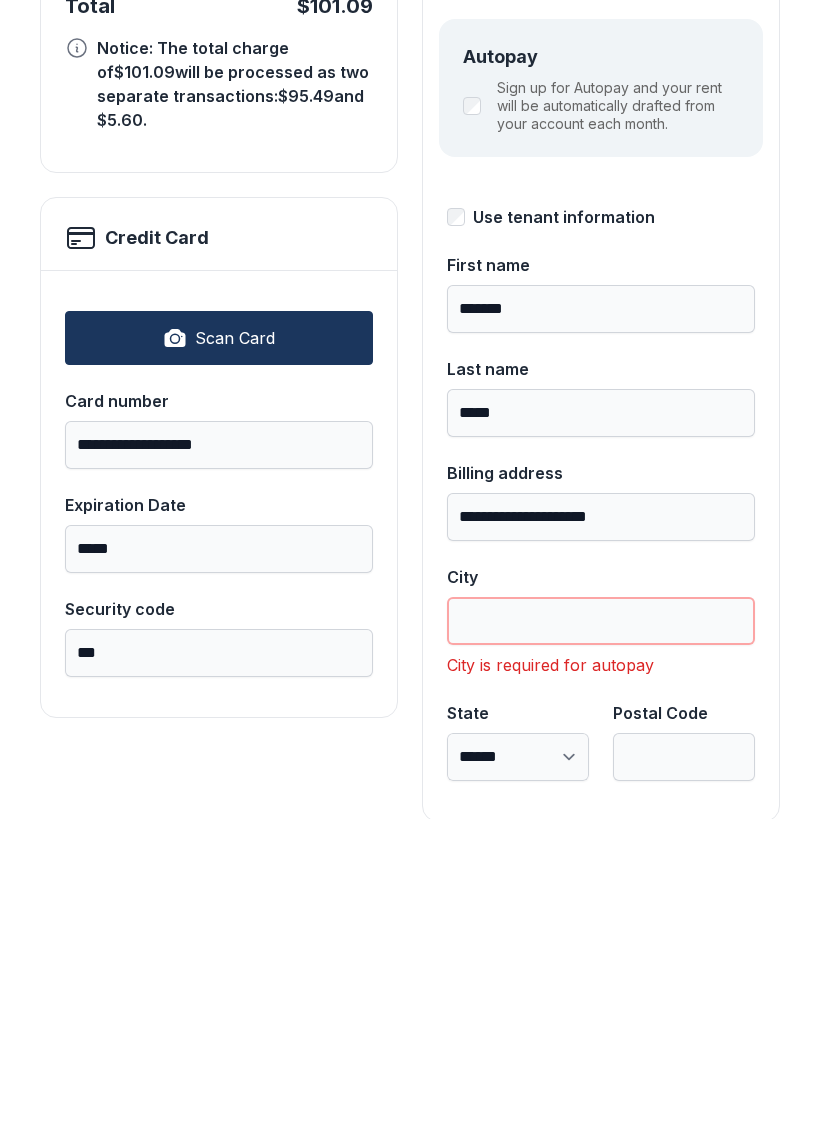 click on "City" at bounding box center (601, 938) 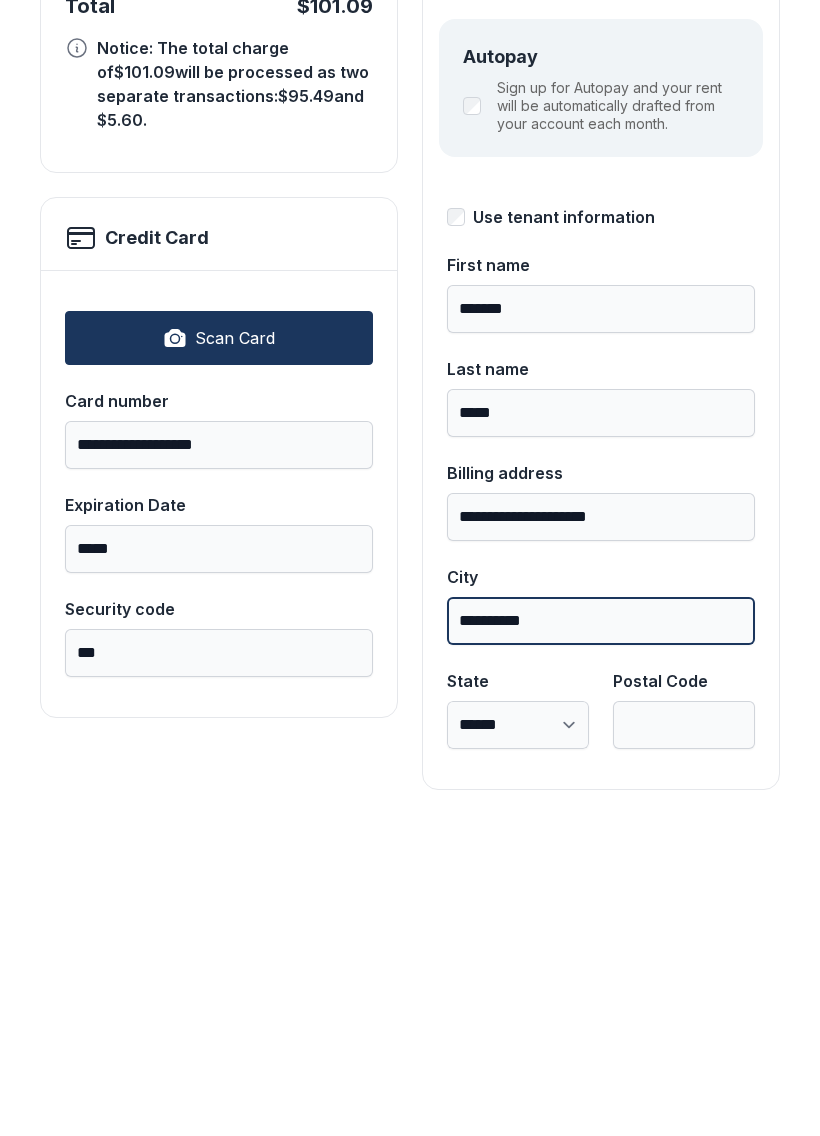 type on "**********" 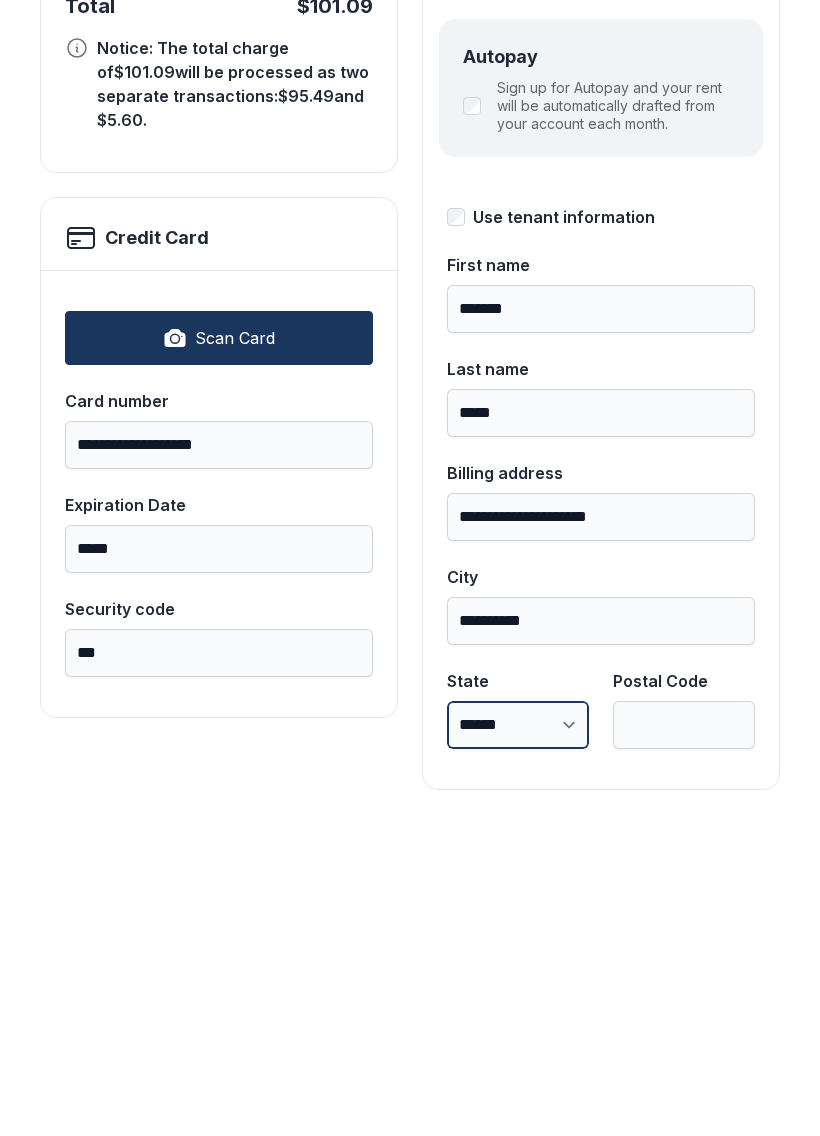 click on "**********" at bounding box center [518, 1042] 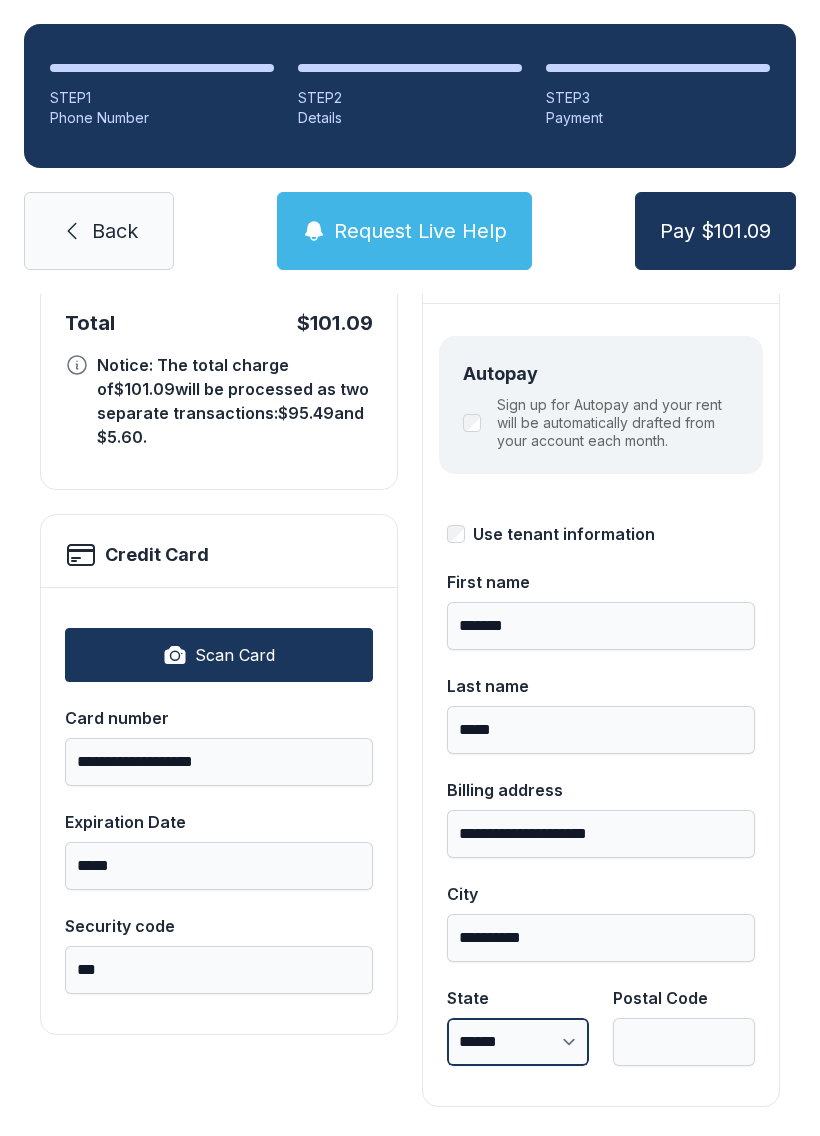 select on "**" 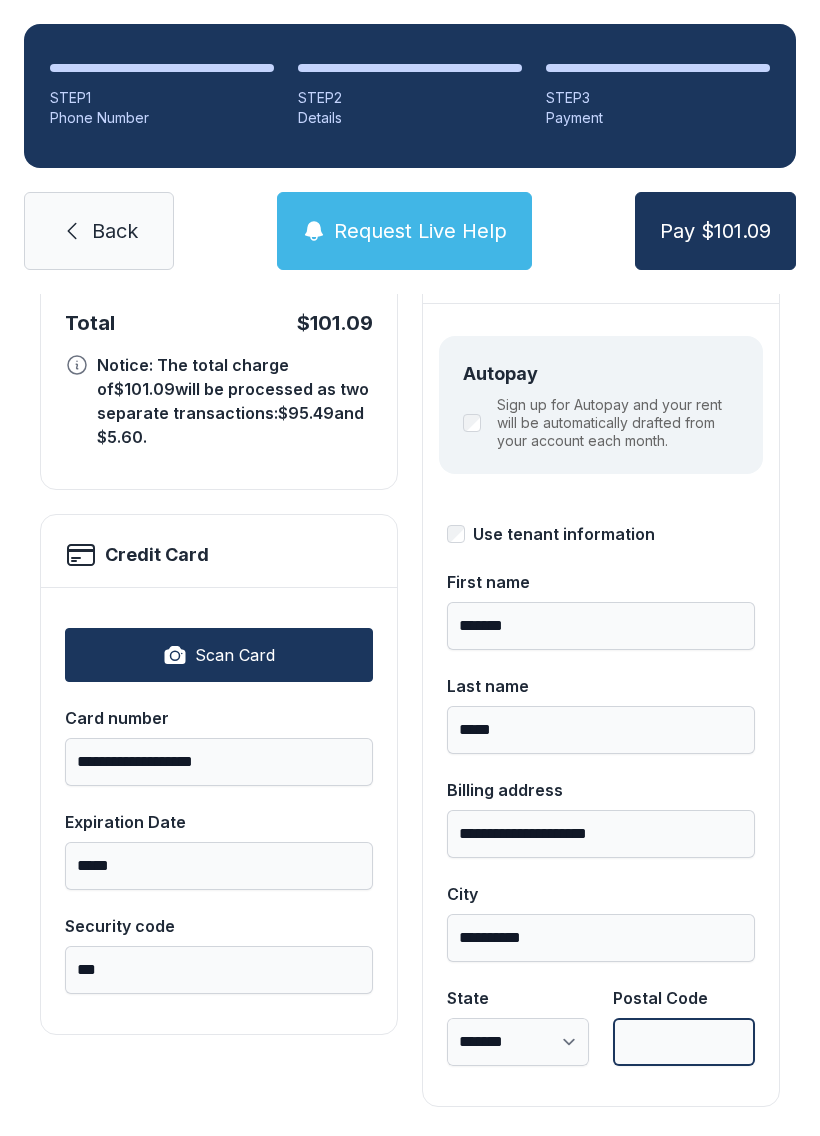 click on "Postal Code" at bounding box center (684, 1042) 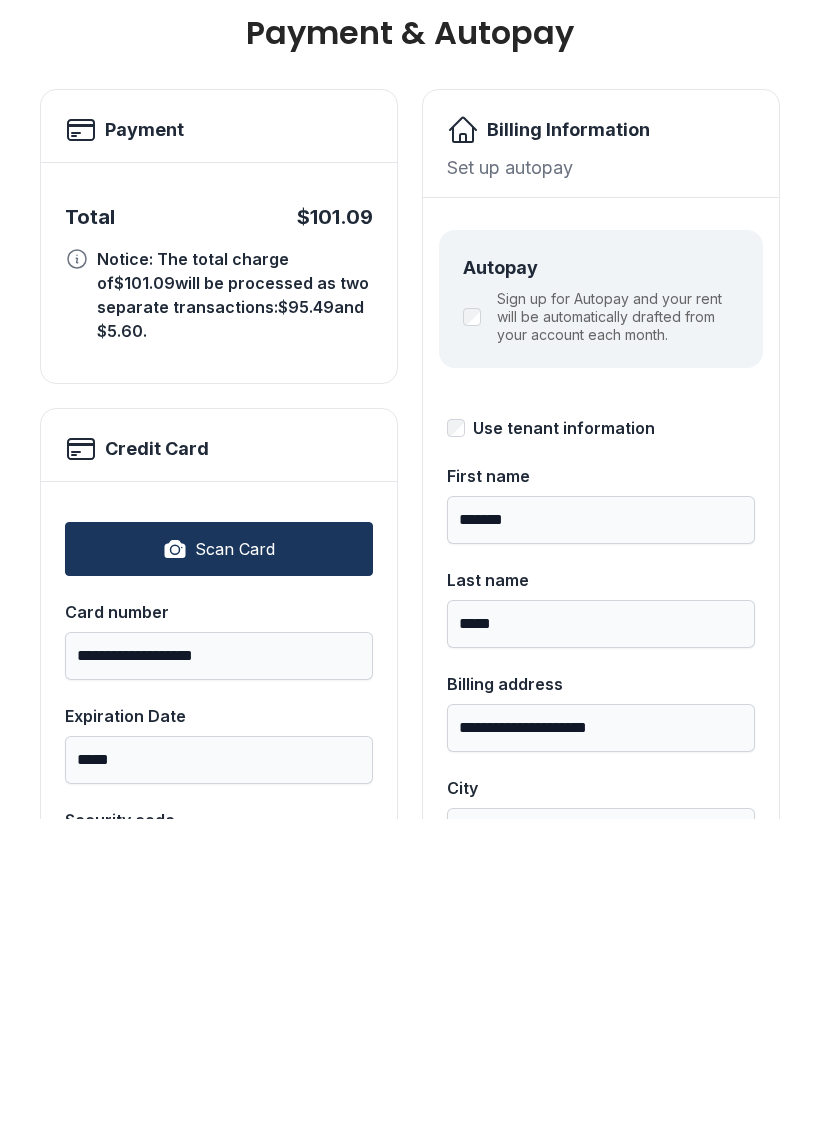 scroll, scrollTop: 0, scrollLeft: 0, axis: both 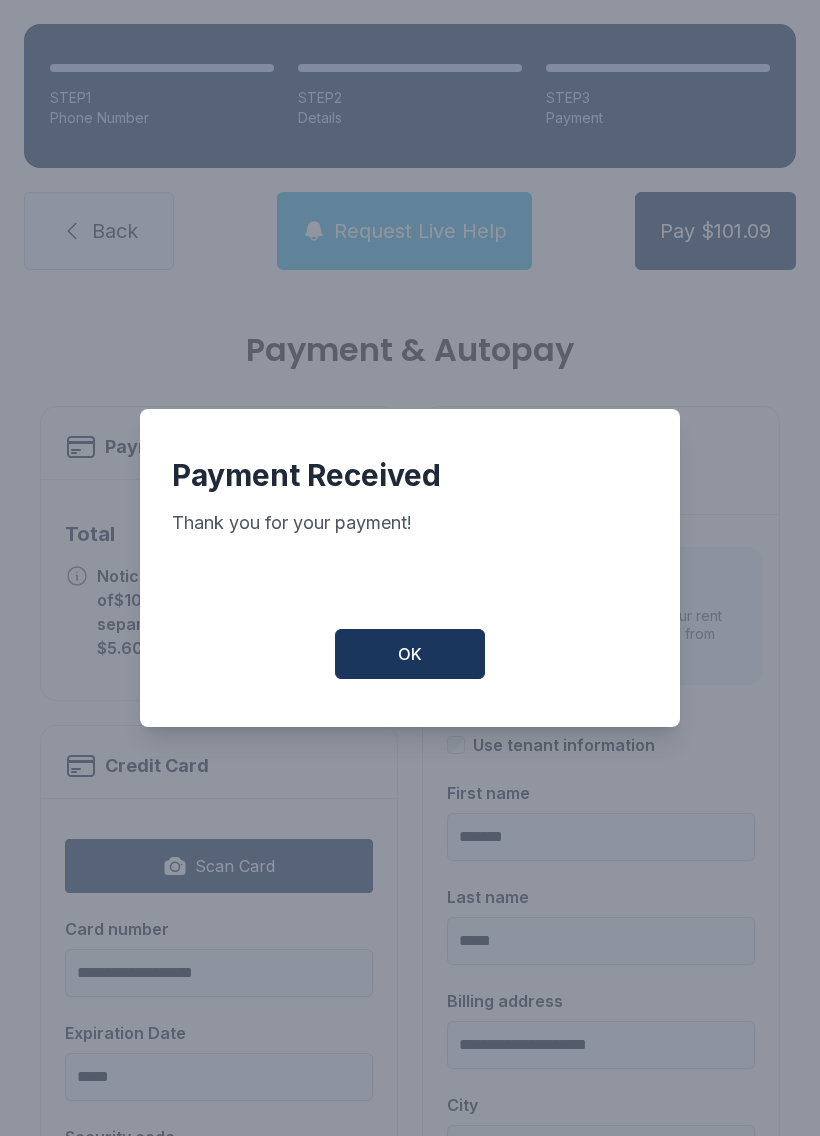 click on "OK" at bounding box center [410, 654] 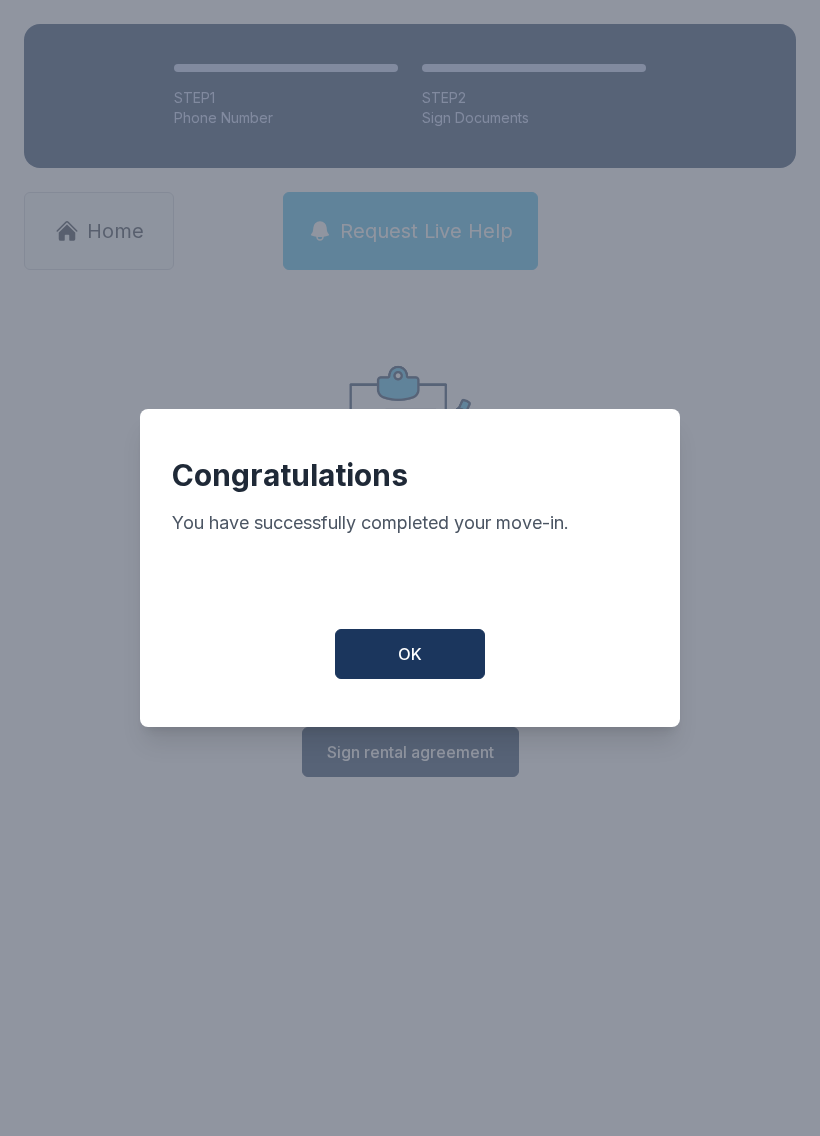 click on "OK" at bounding box center [410, 654] 